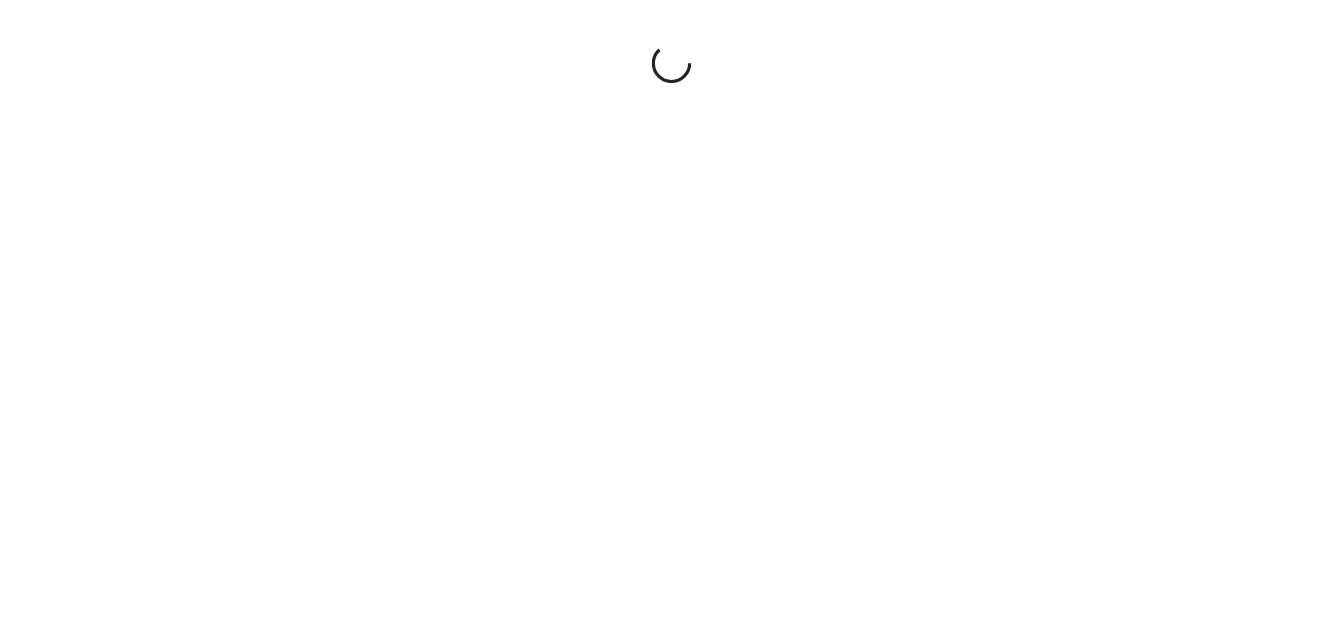 scroll, scrollTop: 0, scrollLeft: 0, axis: both 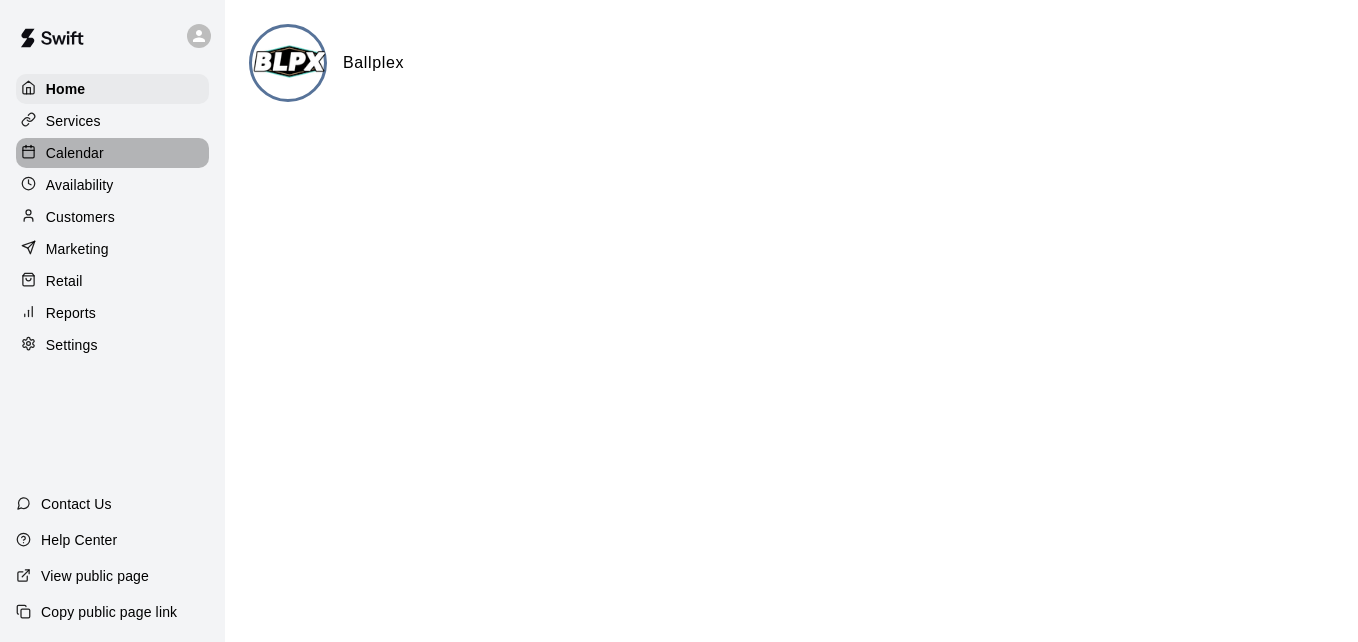 click on "Calendar" at bounding box center (112, 153) 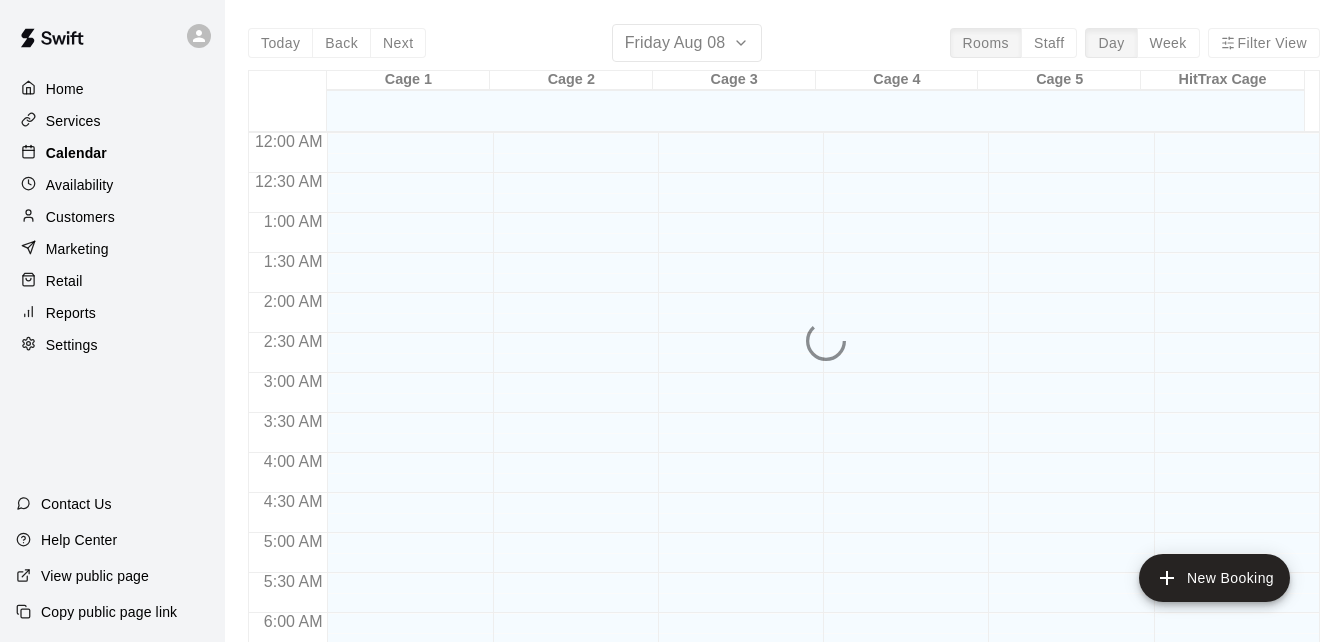scroll, scrollTop: 1328, scrollLeft: 0, axis: vertical 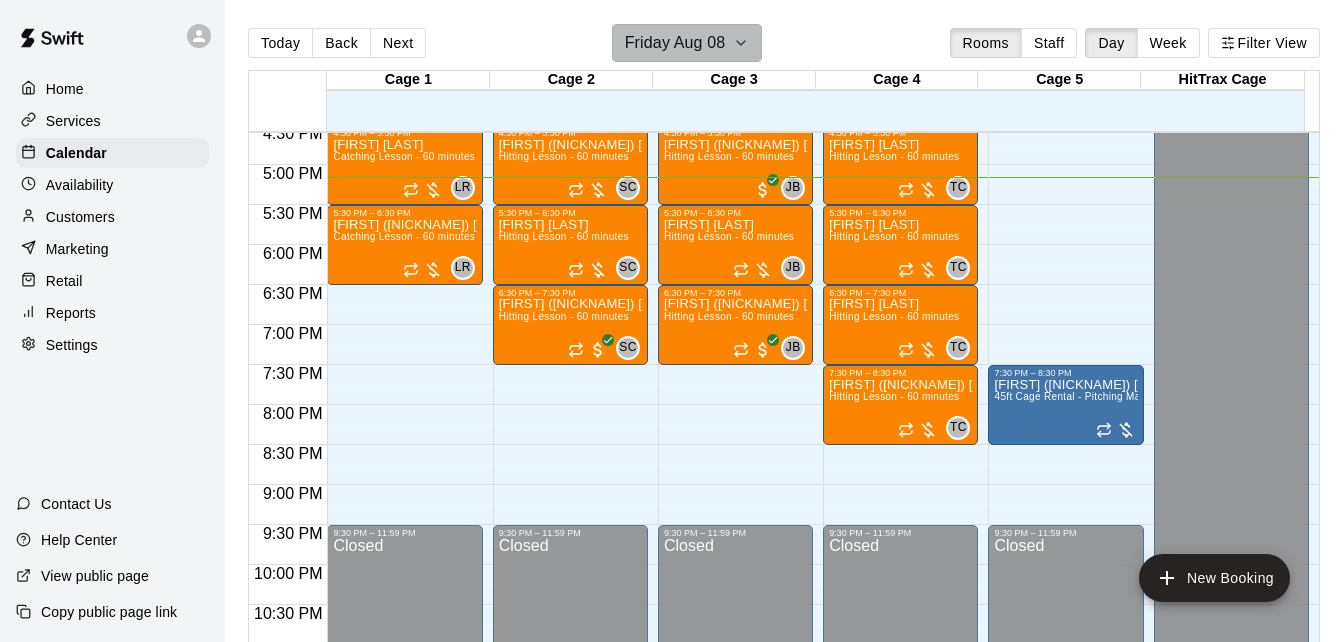 click on "Friday Aug 08" at bounding box center [675, 43] 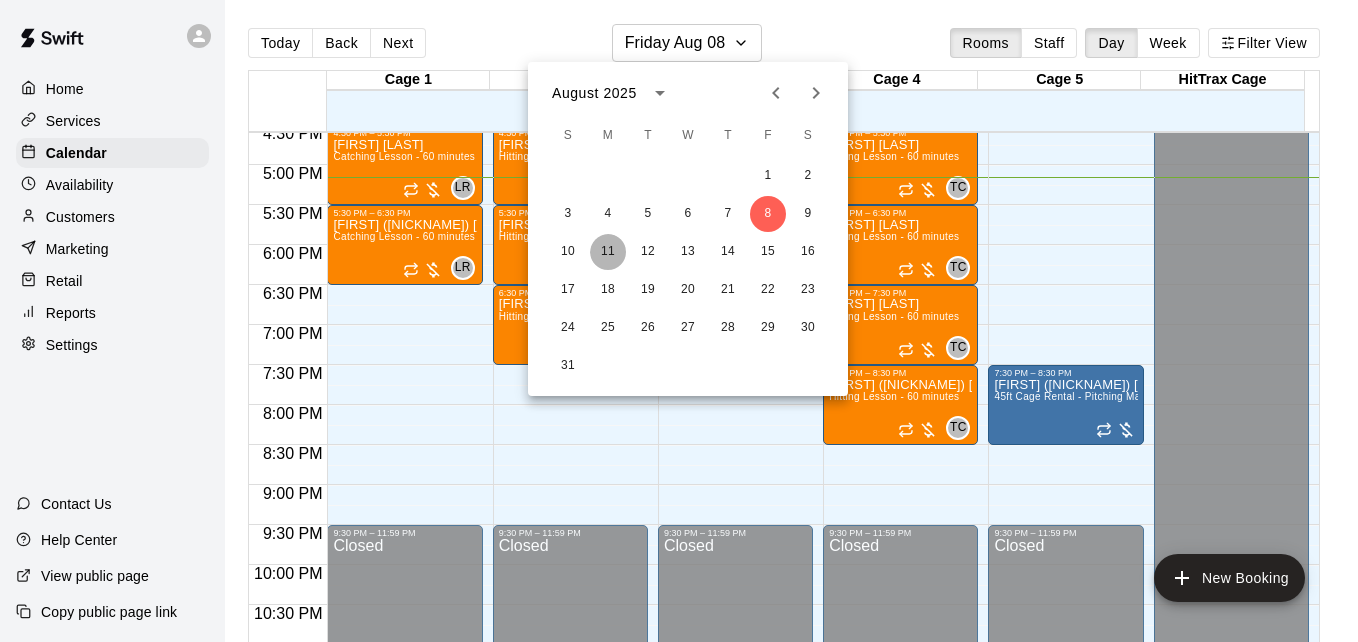 click on "11" at bounding box center (608, 252) 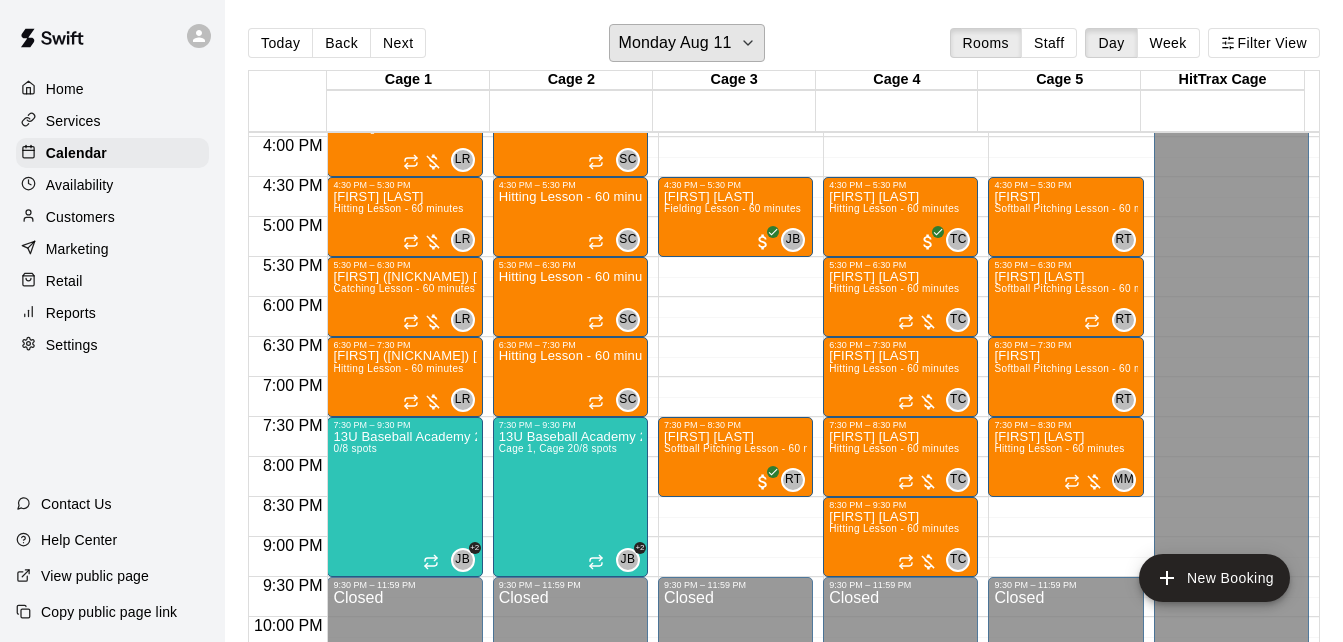 scroll, scrollTop: 1248, scrollLeft: 0, axis: vertical 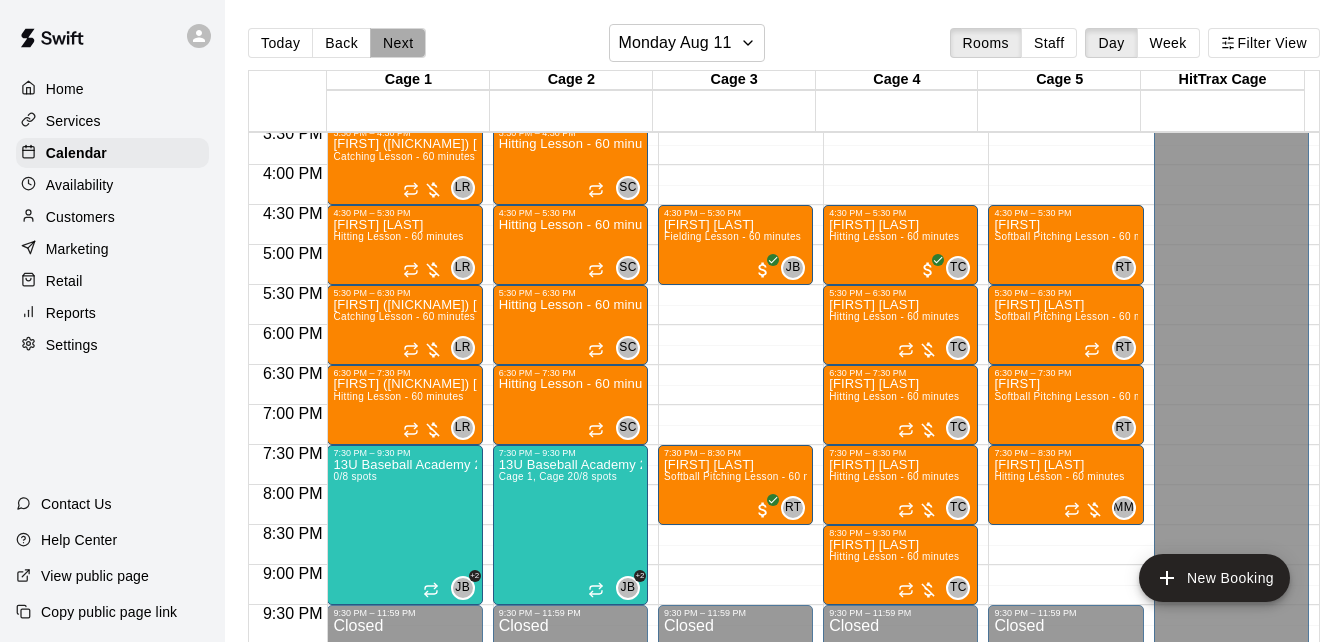 click on "Next" at bounding box center [398, 43] 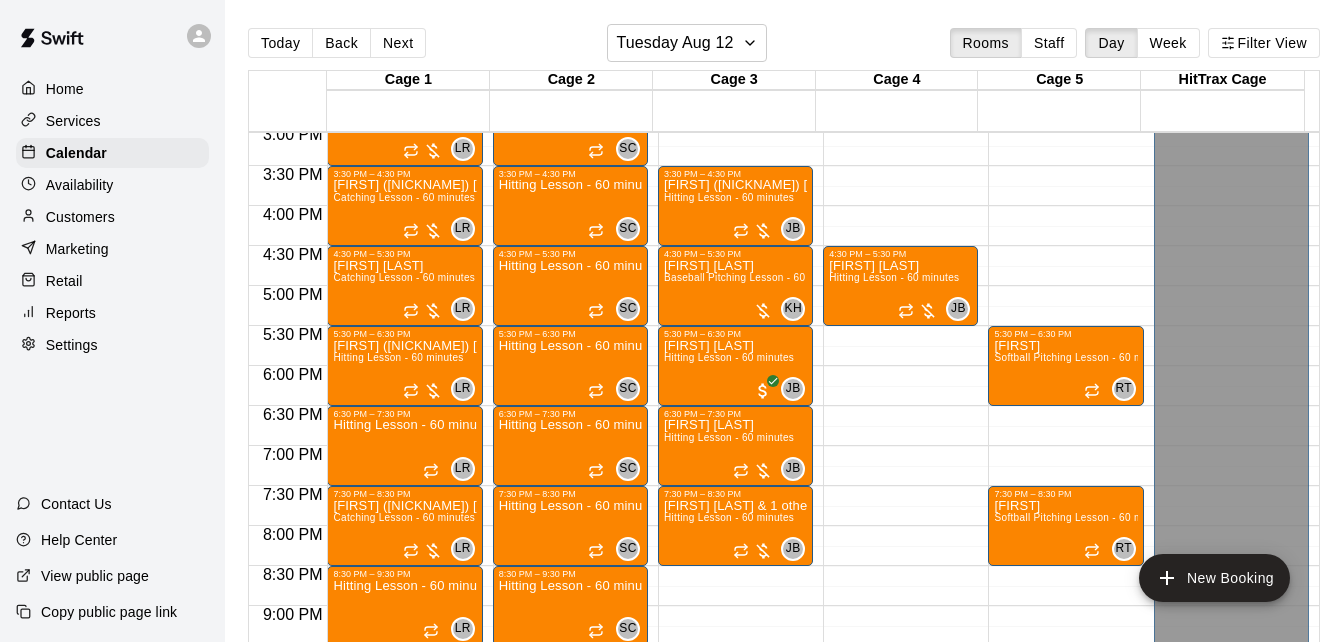 scroll, scrollTop: 1168, scrollLeft: 0, axis: vertical 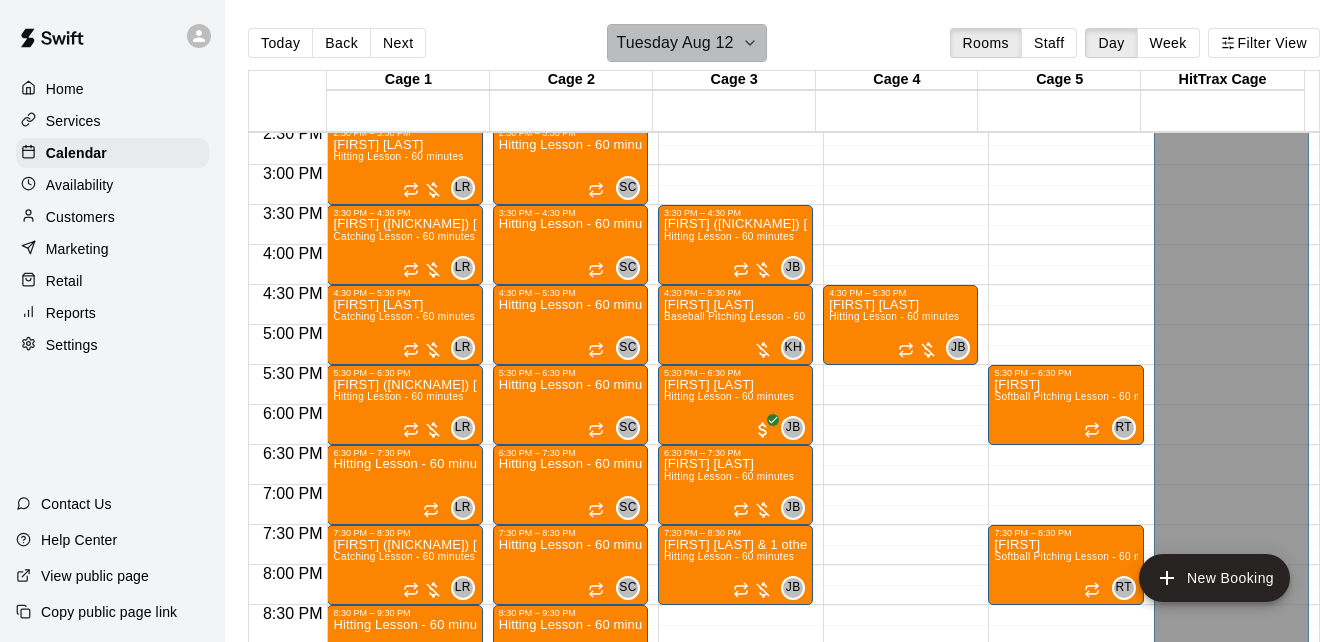 click on "Tuesday Aug 12" at bounding box center (686, 43) 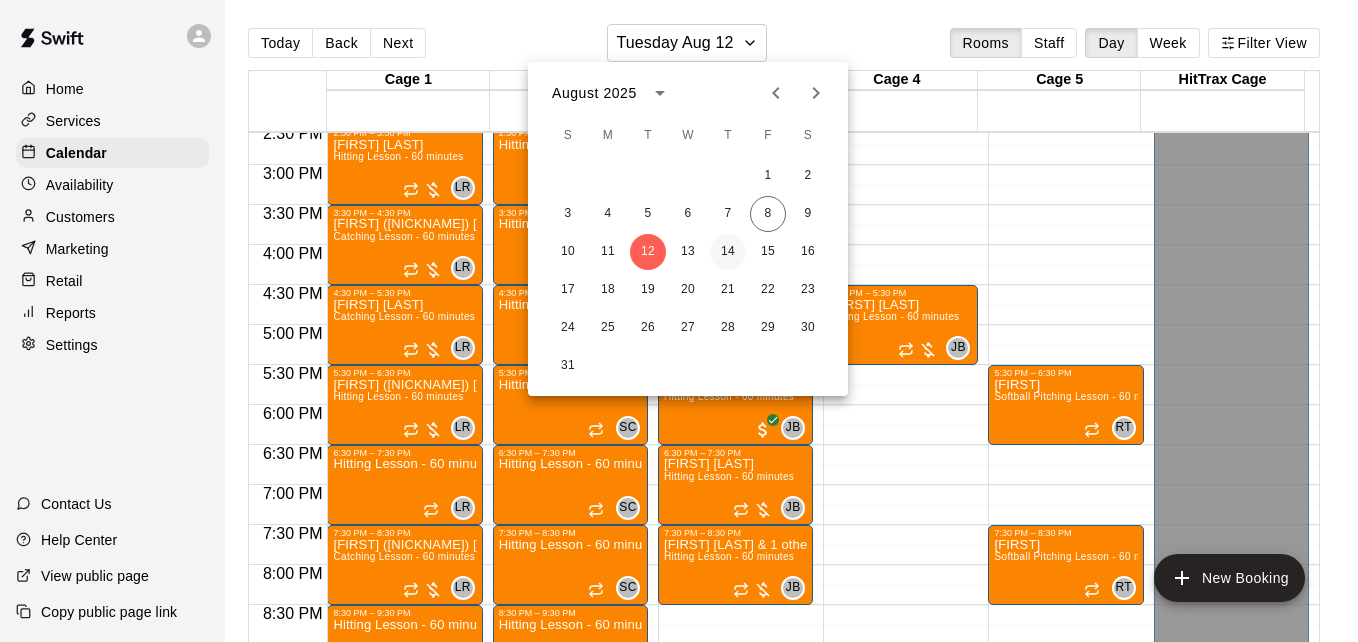 click on "14" at bounding box center (728, 252) 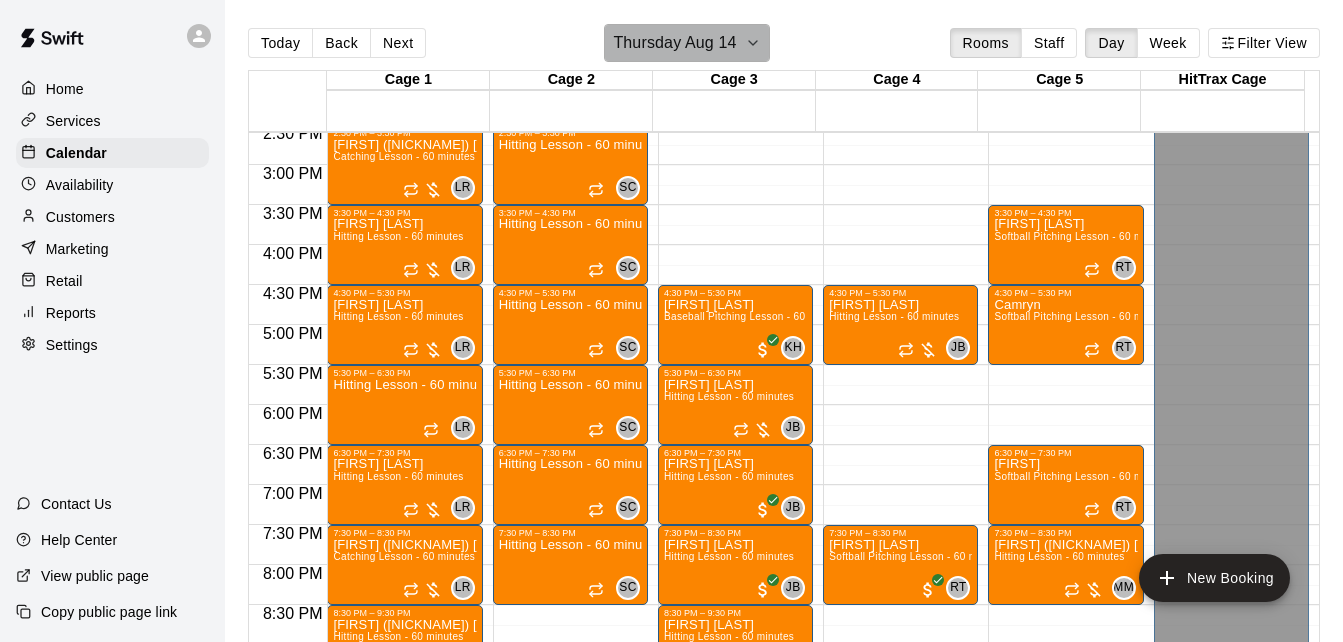 click 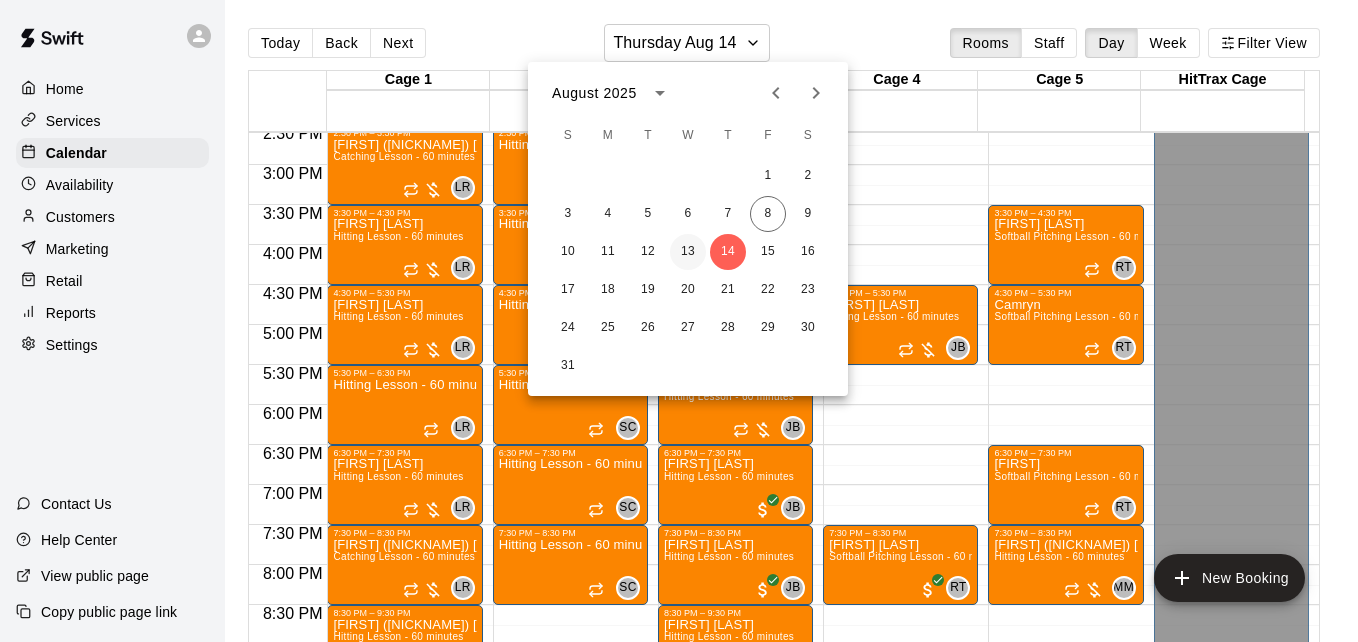 click on "13" at bounding box center (688, 252) 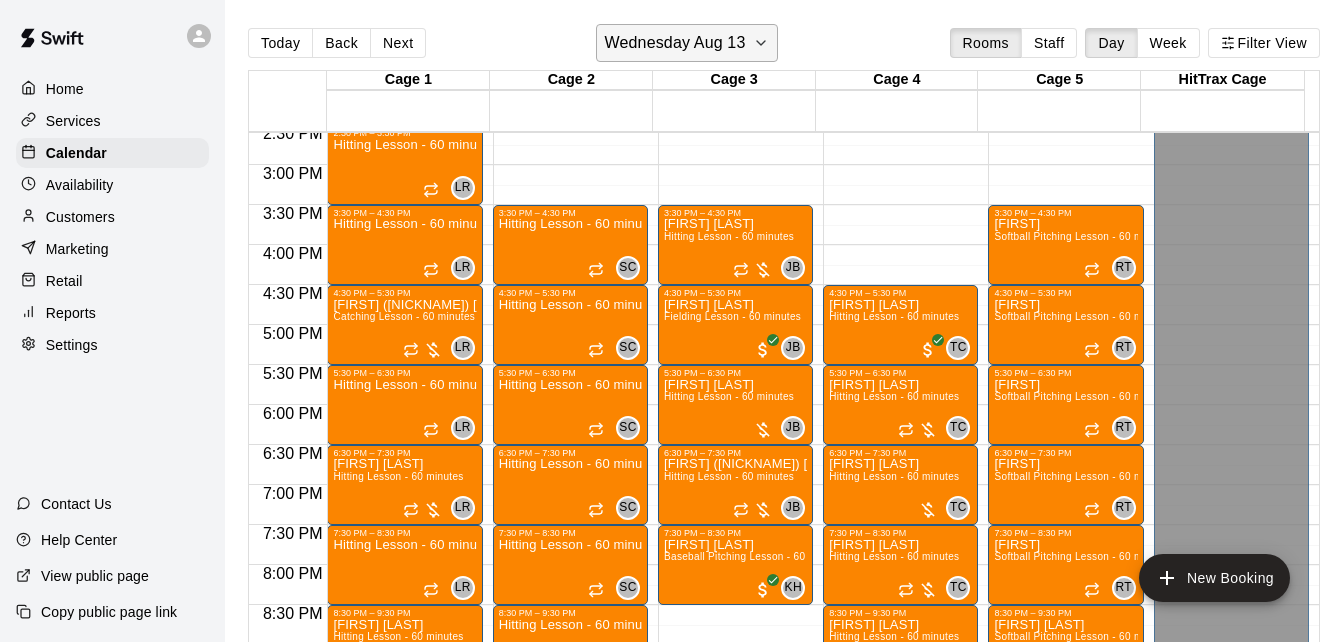 click on "Wednesday Aug 13" at bounding box center (687, 43) 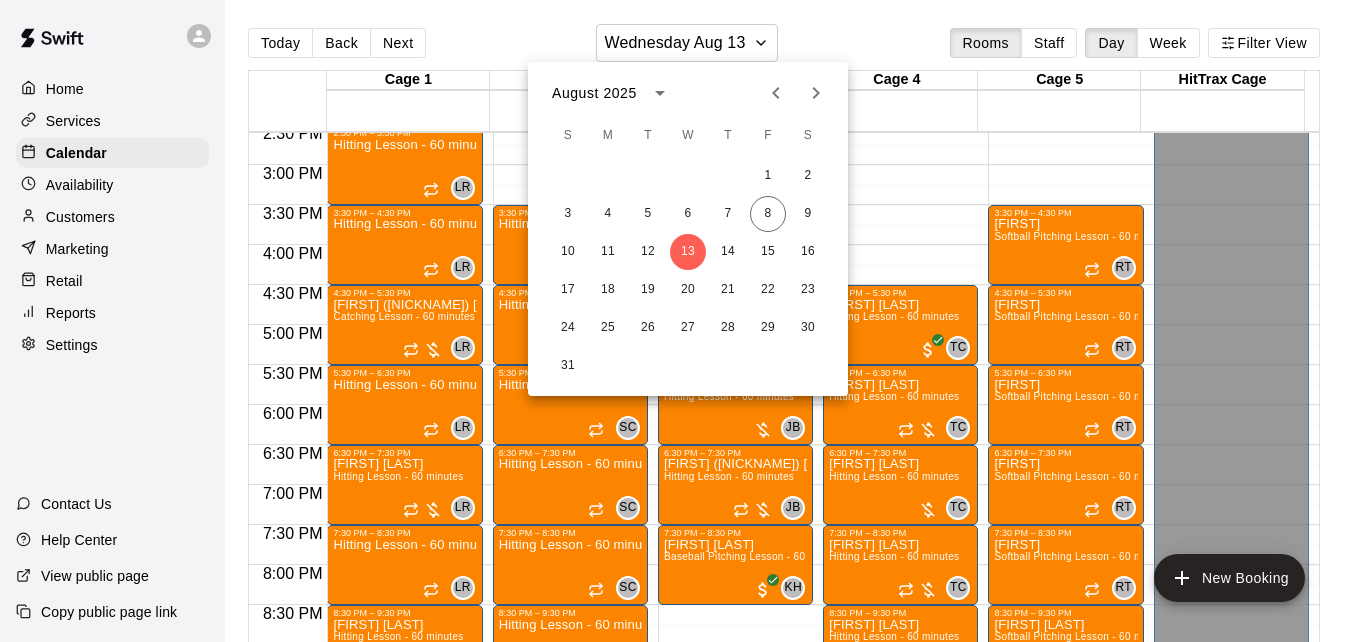 click at bounding box center (679, 321) 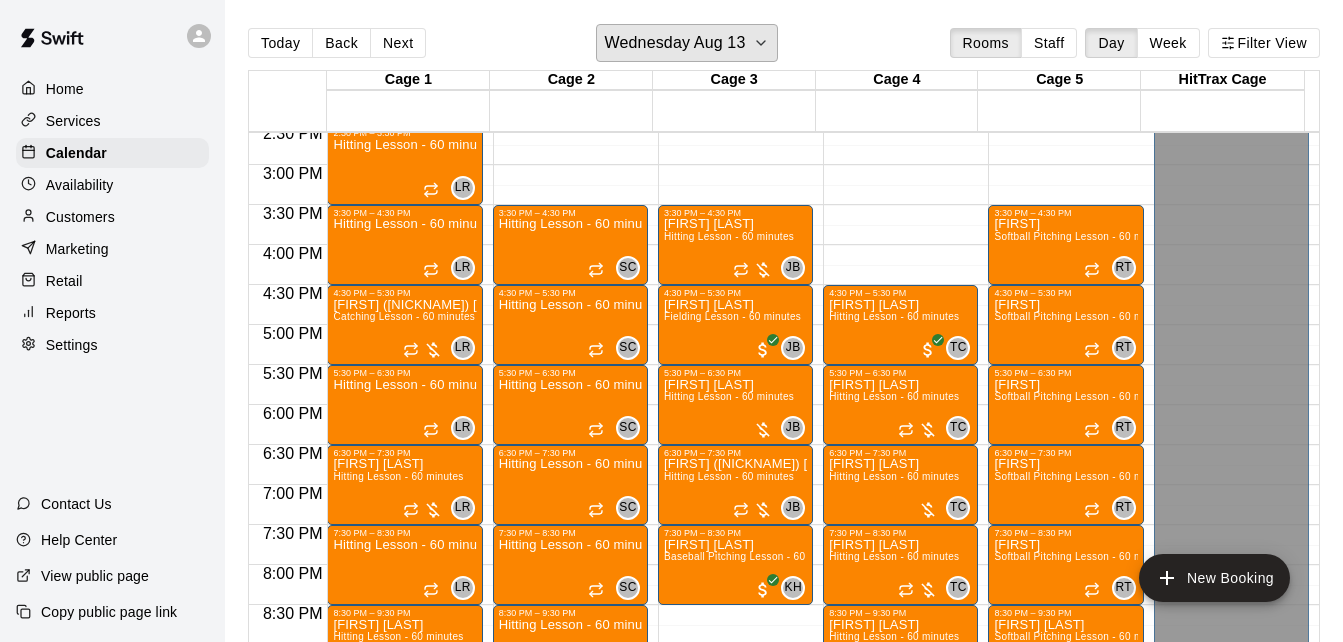 scroll, scrollTop: 1390, scrollLeft: 0, axis: vertical 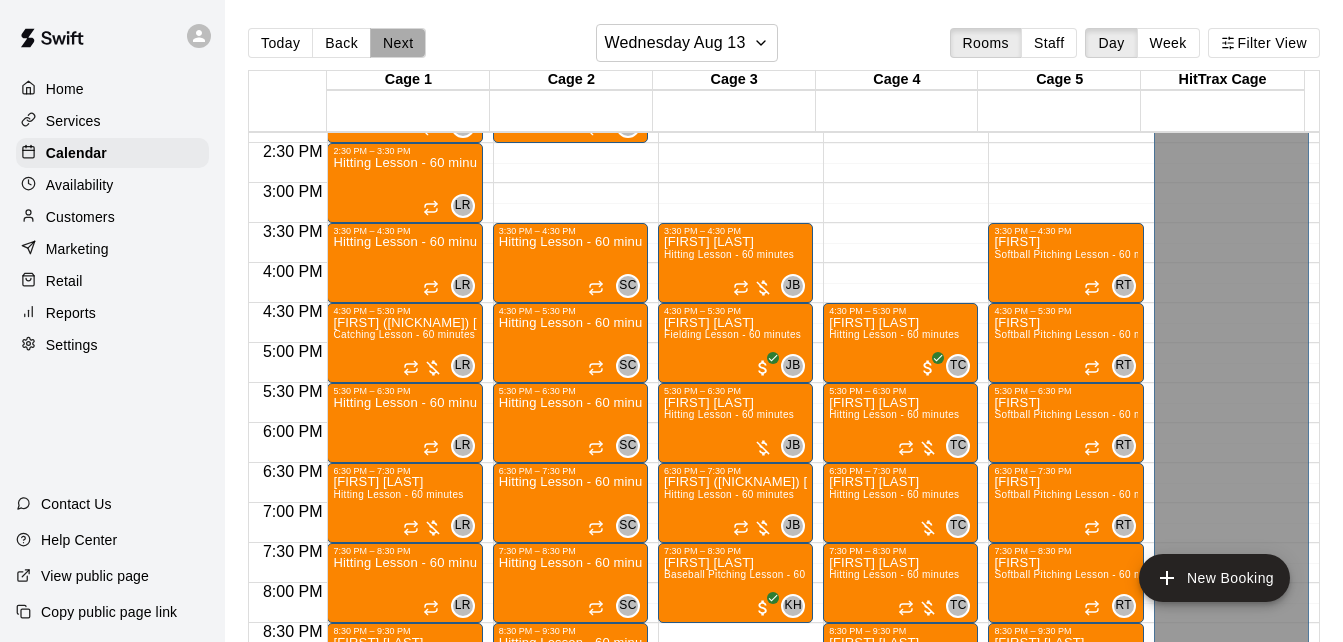click on "Next" at bounding box center [398, 43] 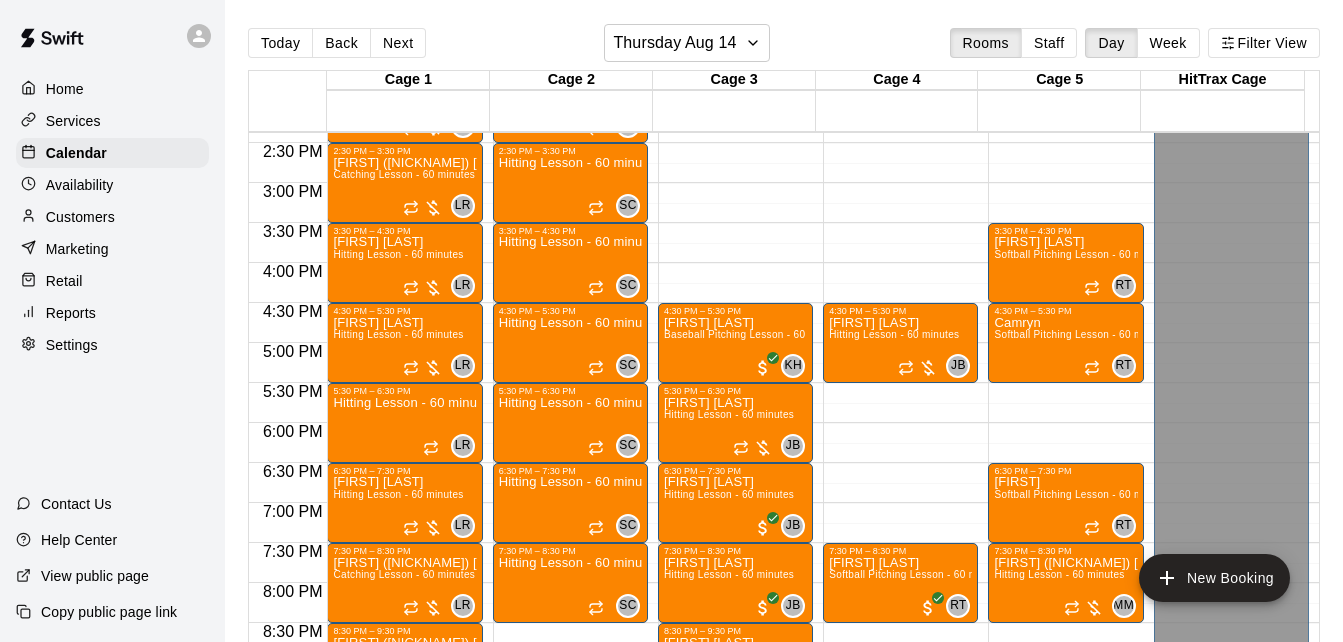 scroll, scrollTop: 32, scrollLeft: 0, axis: vertical 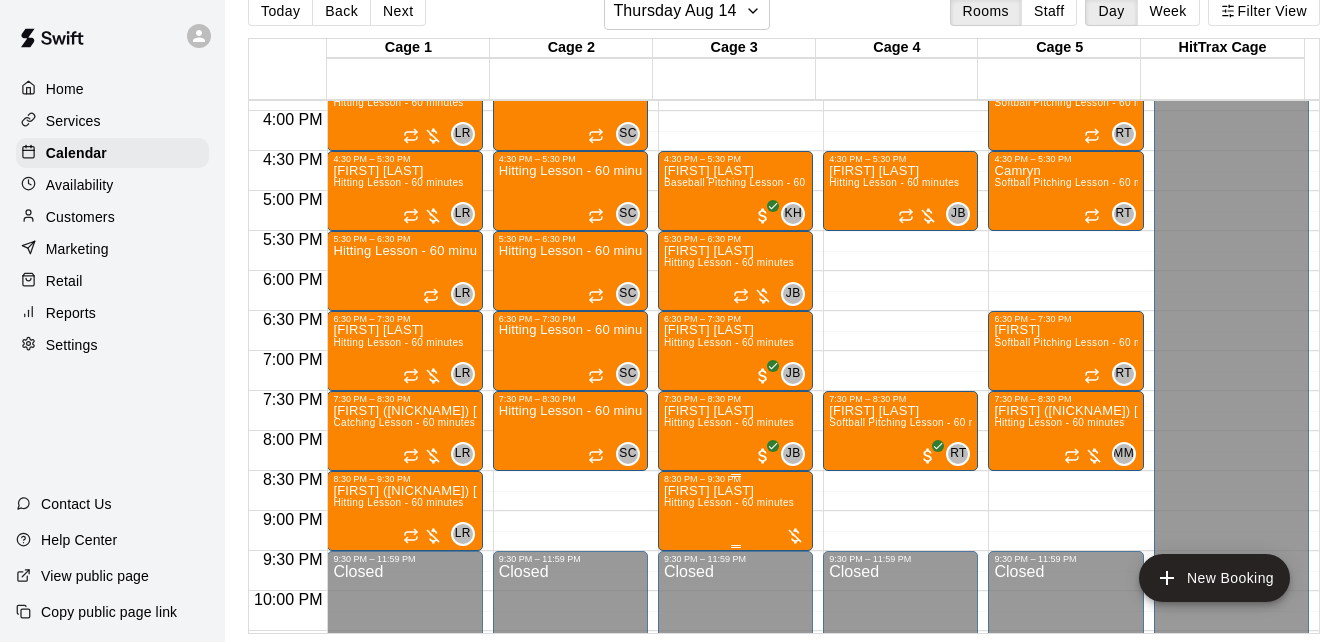 click on "Hitting Lesson - 60 minutes" at bounding box center [729, 502] 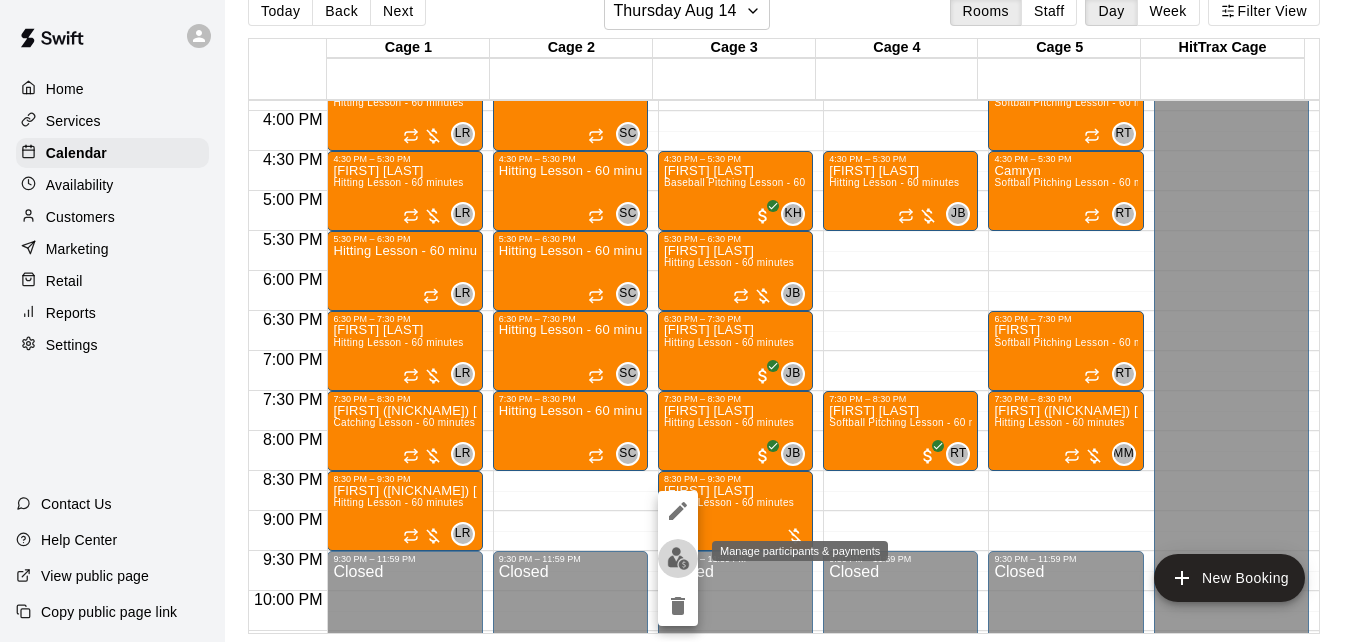 click at bounding box center [678, 558] 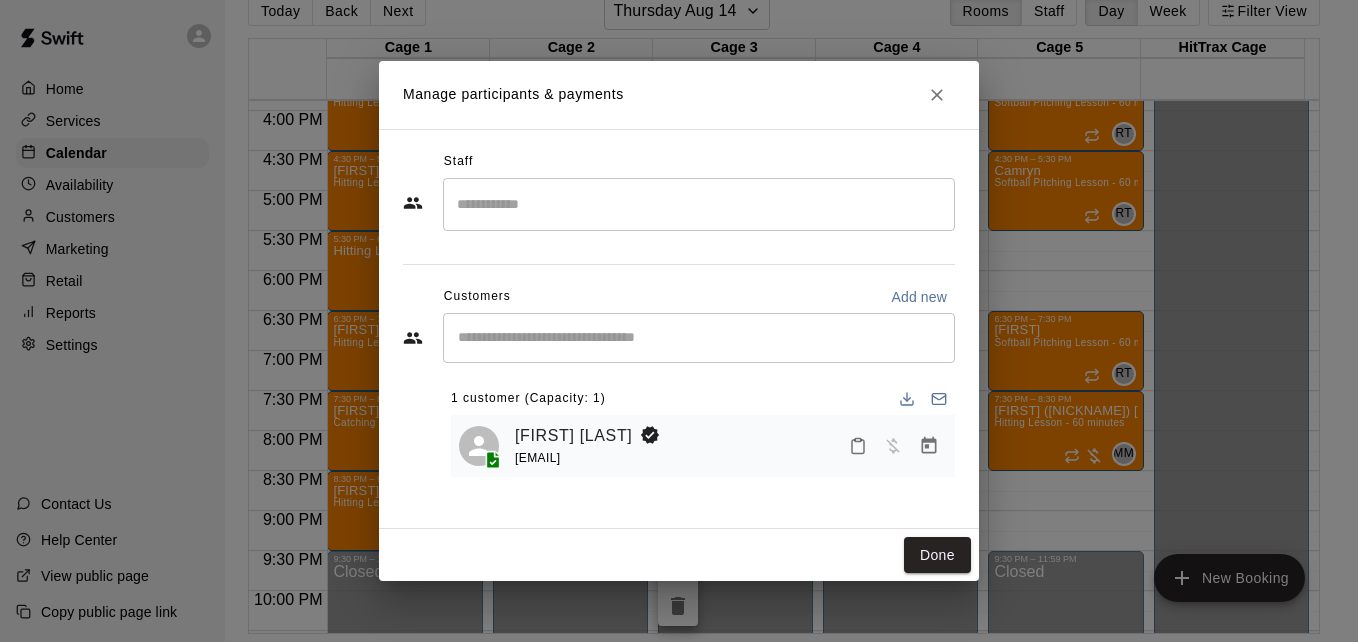 click at bounding box center (699, 204) 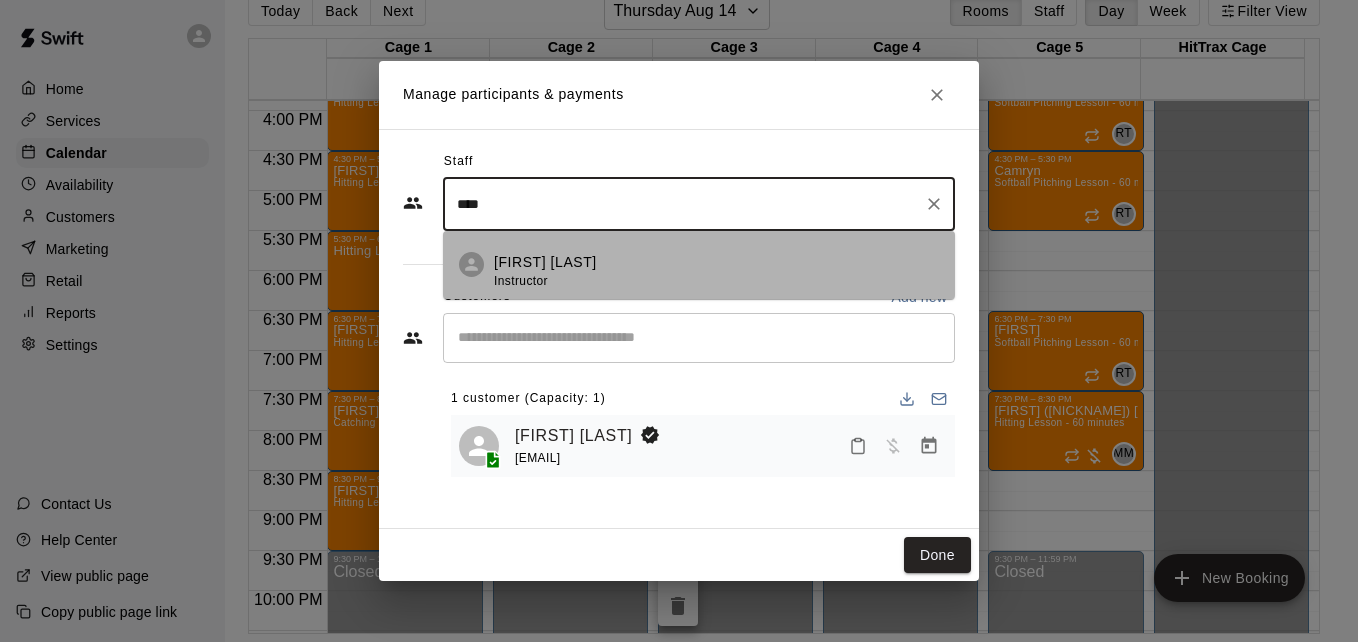 click on "[FIRST] [LAST] Instructor" at bounding box center (716, 271) 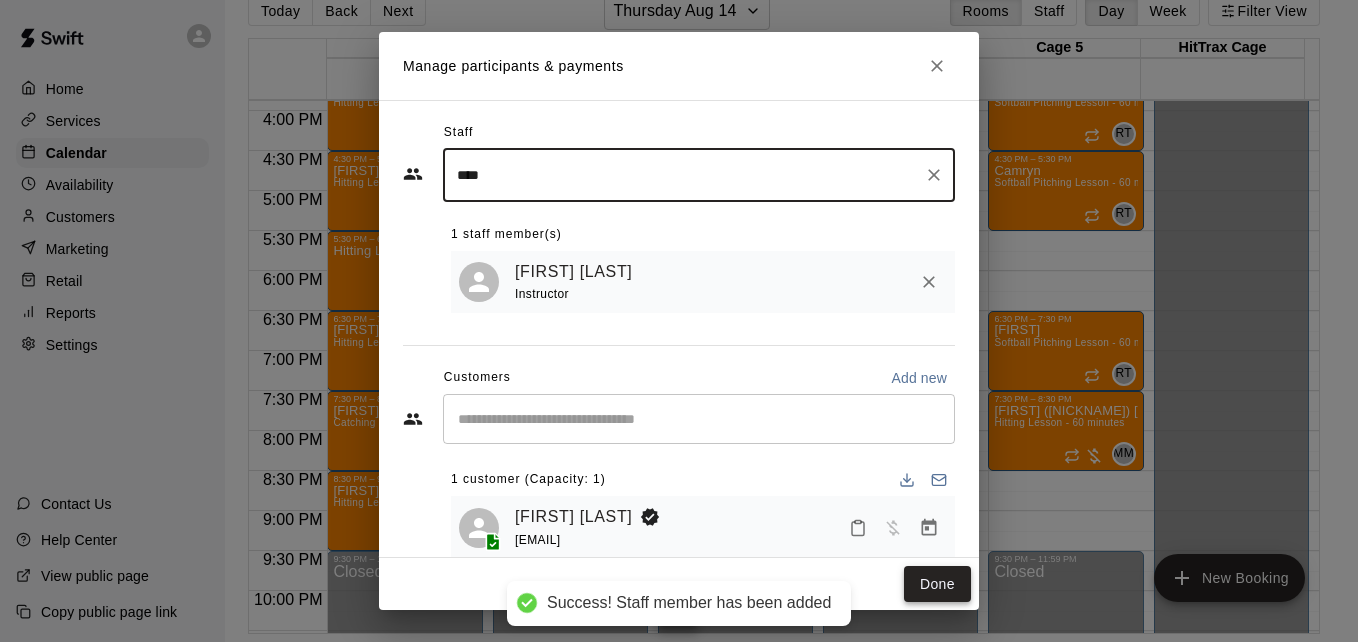 type on "****" 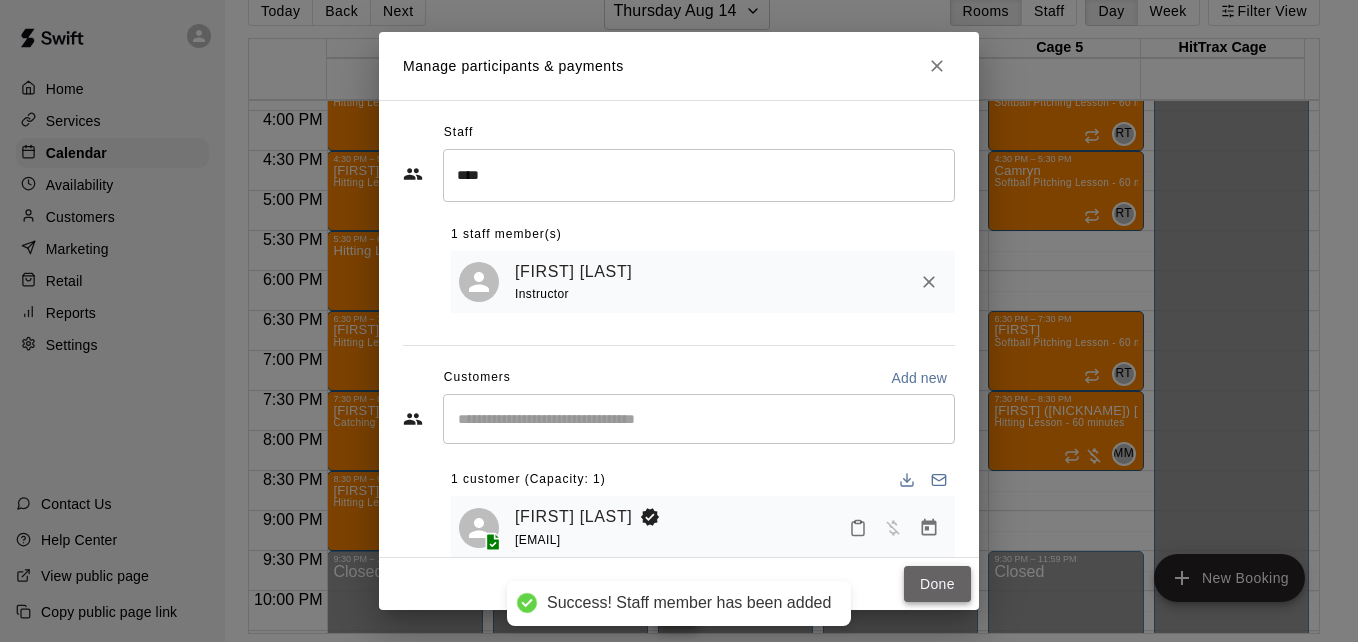 click on "Done" at bounding box center [937, 584] 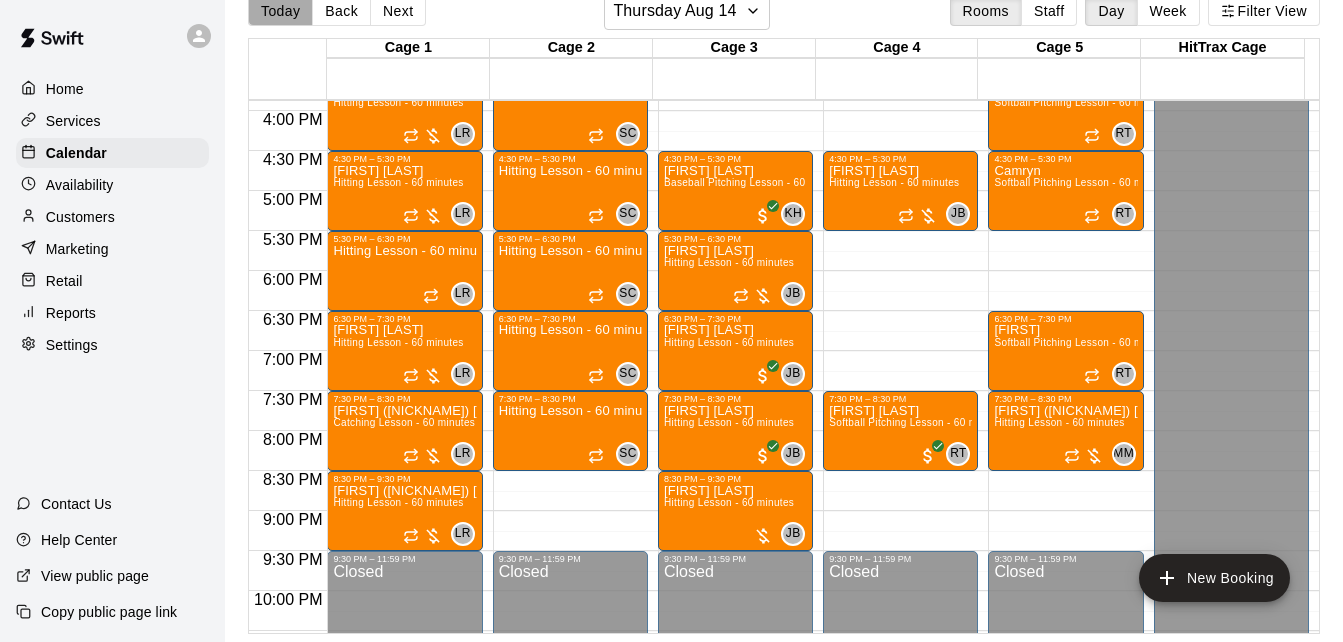click on "Today" at bounding box center [280, 11] 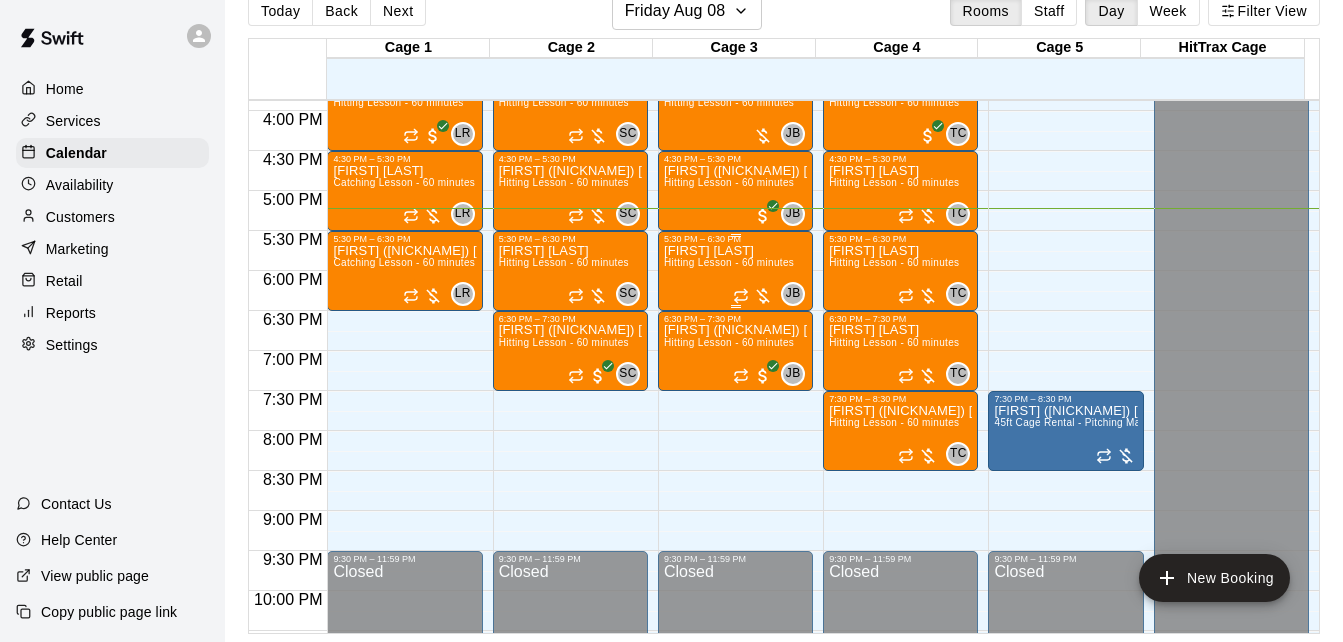 click on "[FIRST] [LAST]" at bounding box center (729, 251) 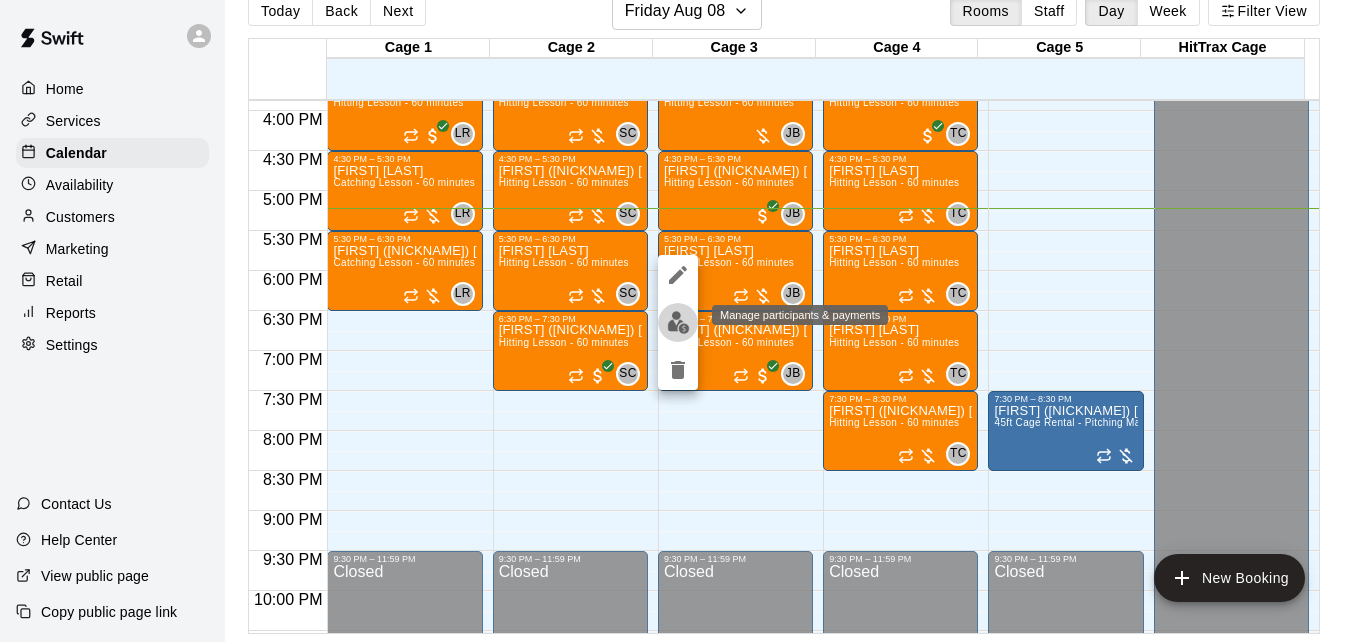 click at bounding box center (678, 322) 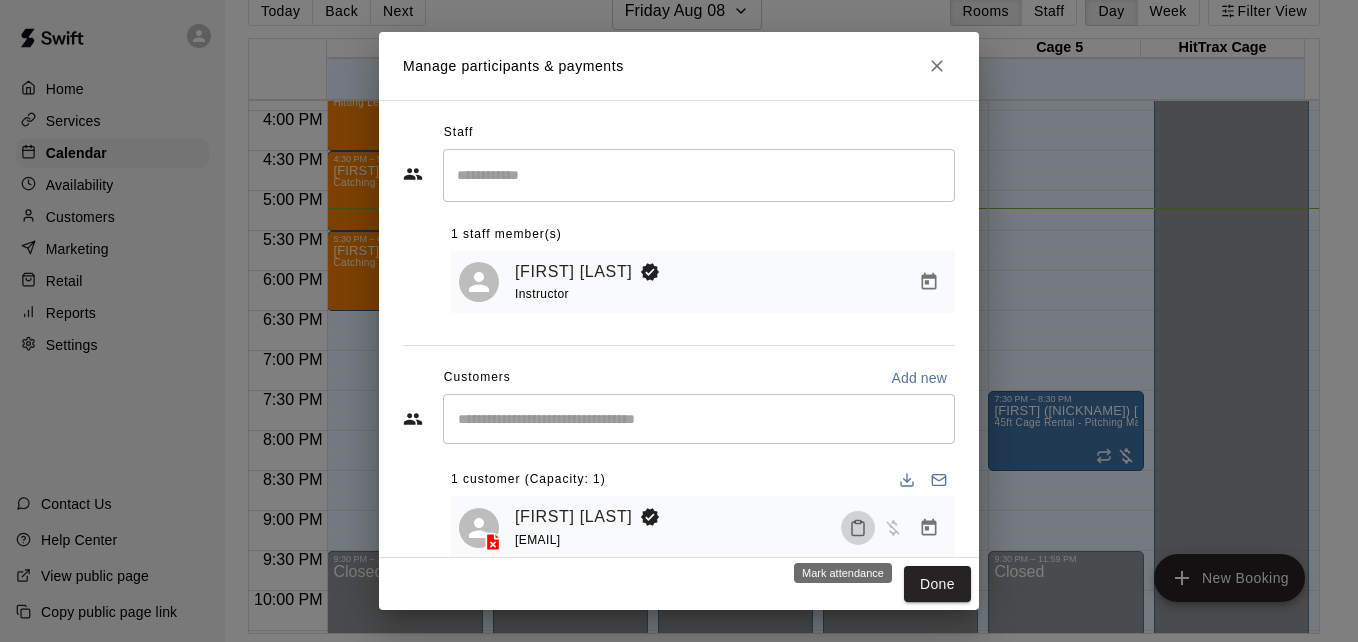 click 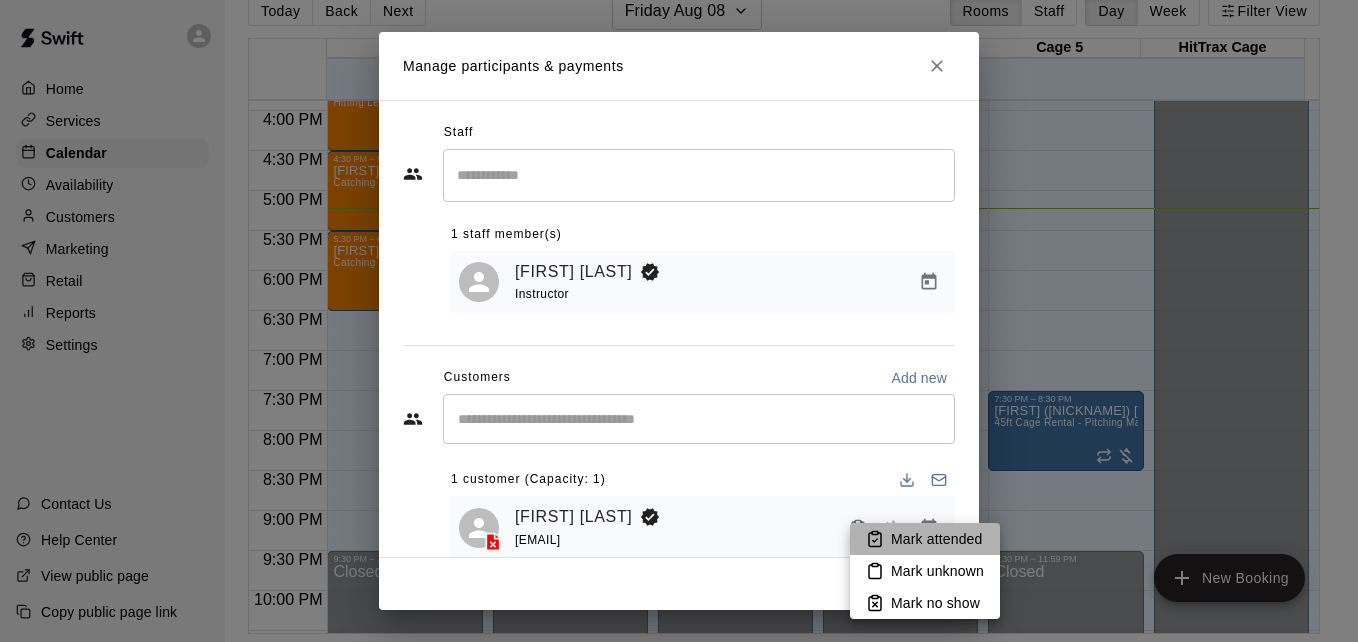 click on "Mark attended" at bounding box center [936, 539] 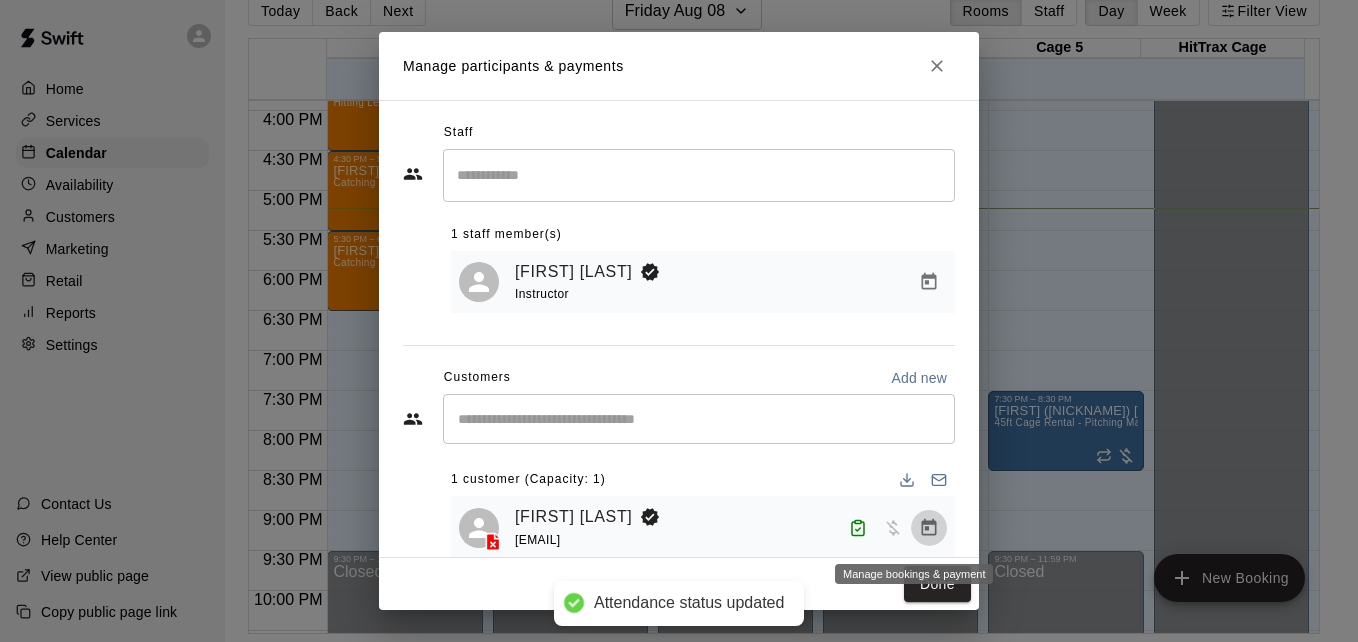 click 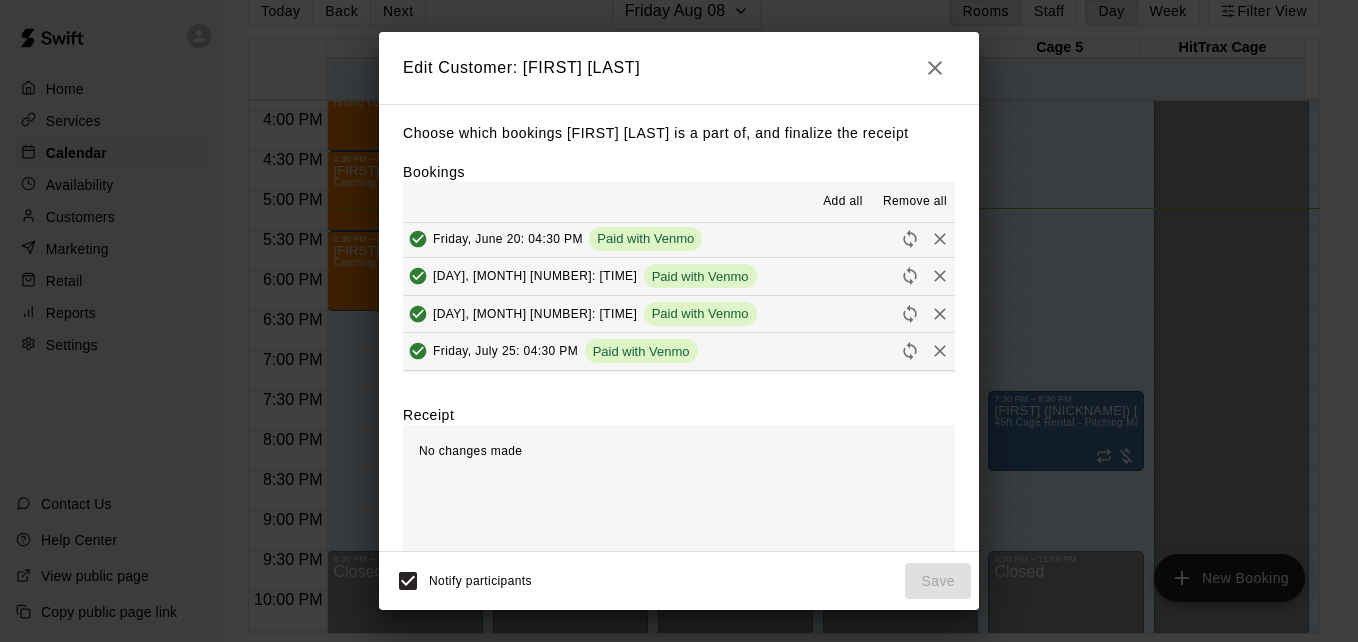 scroll, scrollTop: 80, scrollLeft: 0, axis: vertical 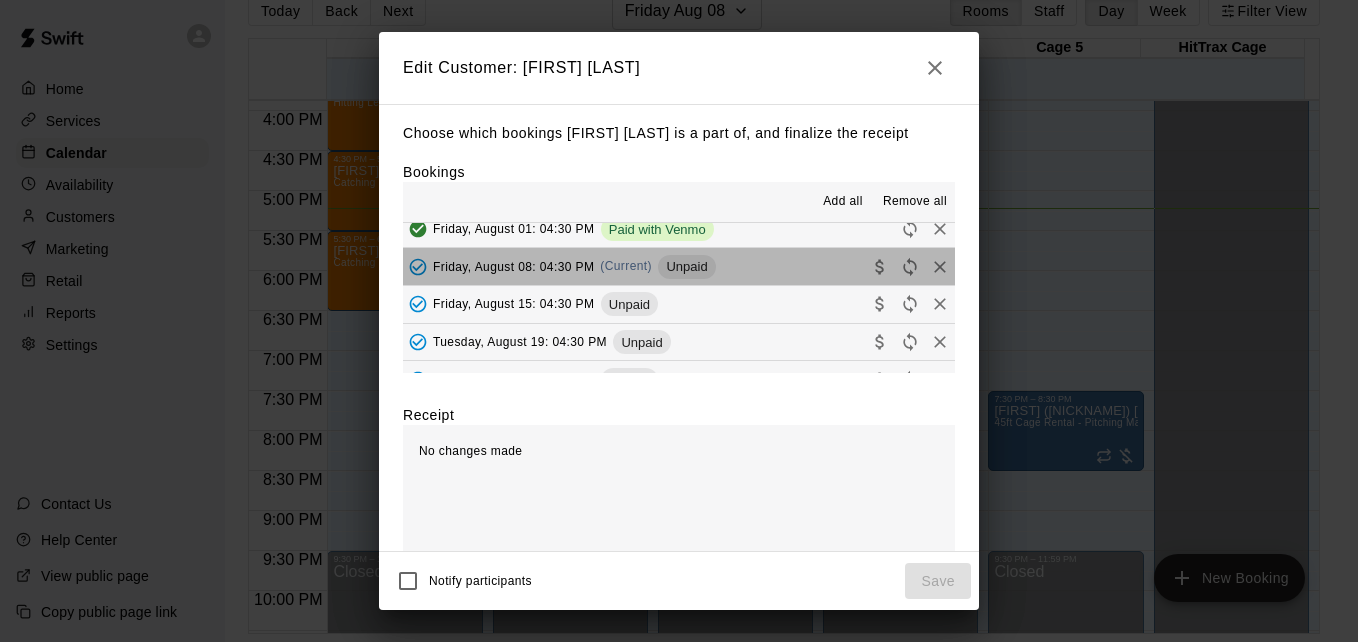 click on "Friday, August 08: 04:30 PM (Current) Unpaid" at bounding box center (679, 266) 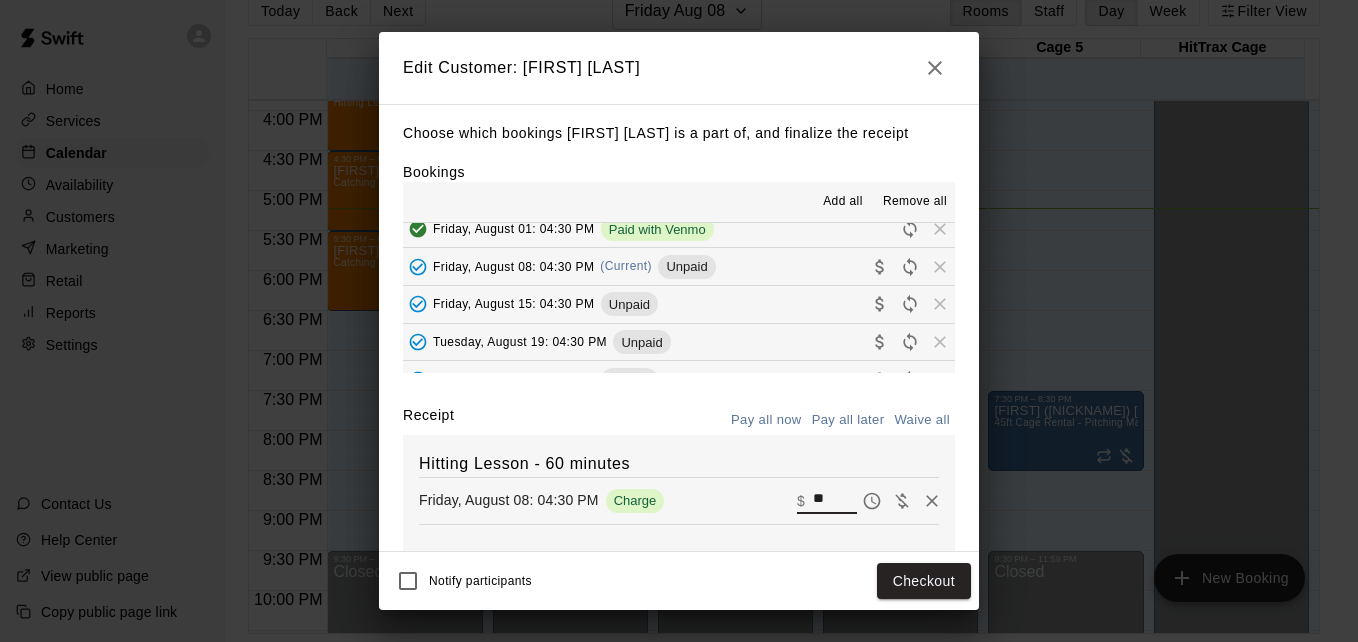 click on "**" at bounding box center (835, 501) 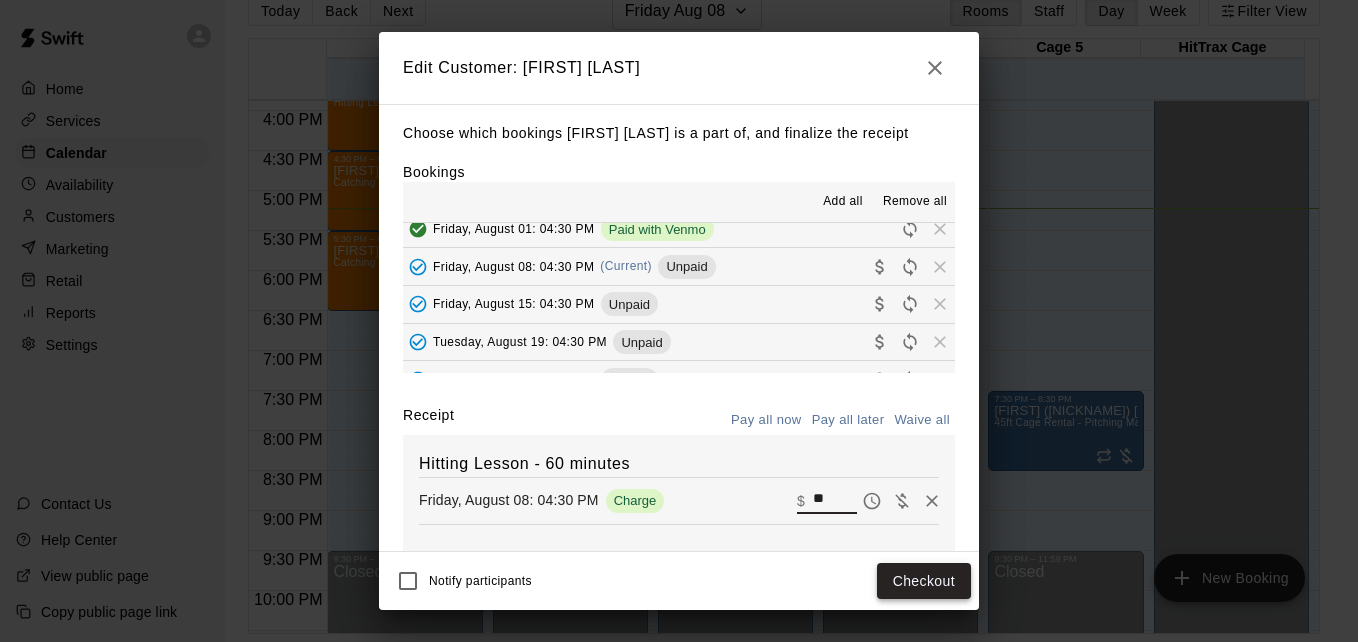 type on "**" 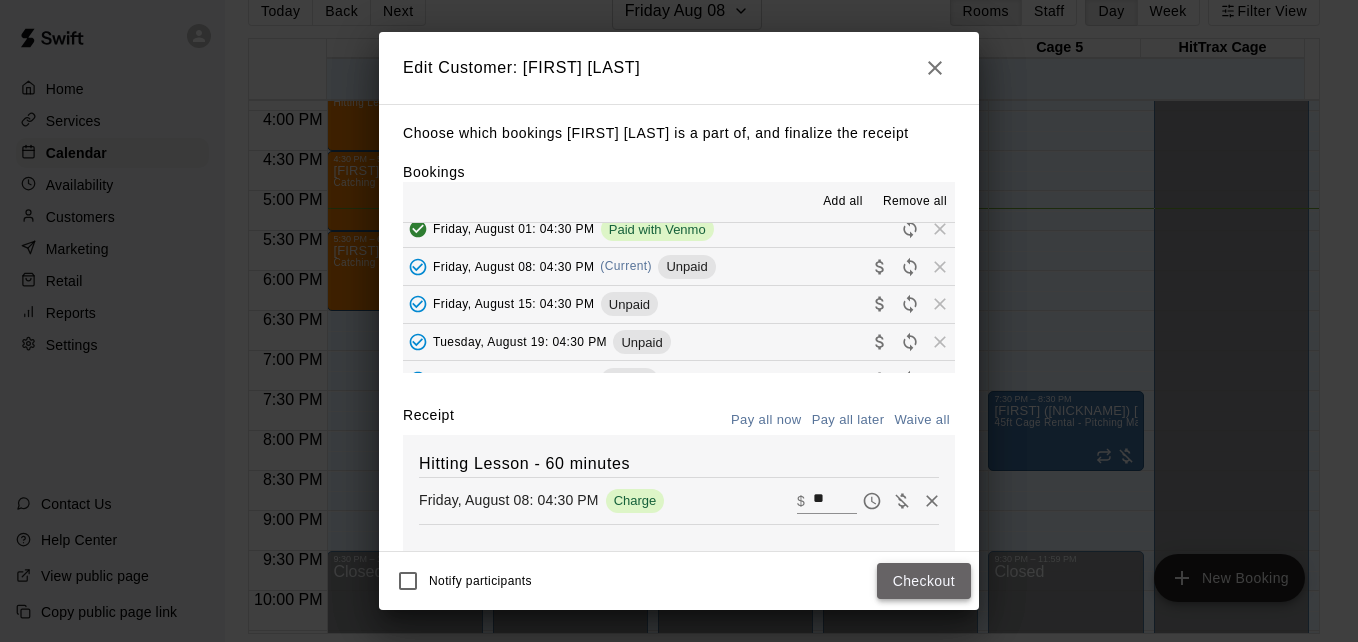 click on "Checkout" at bounding box center (924, 581) 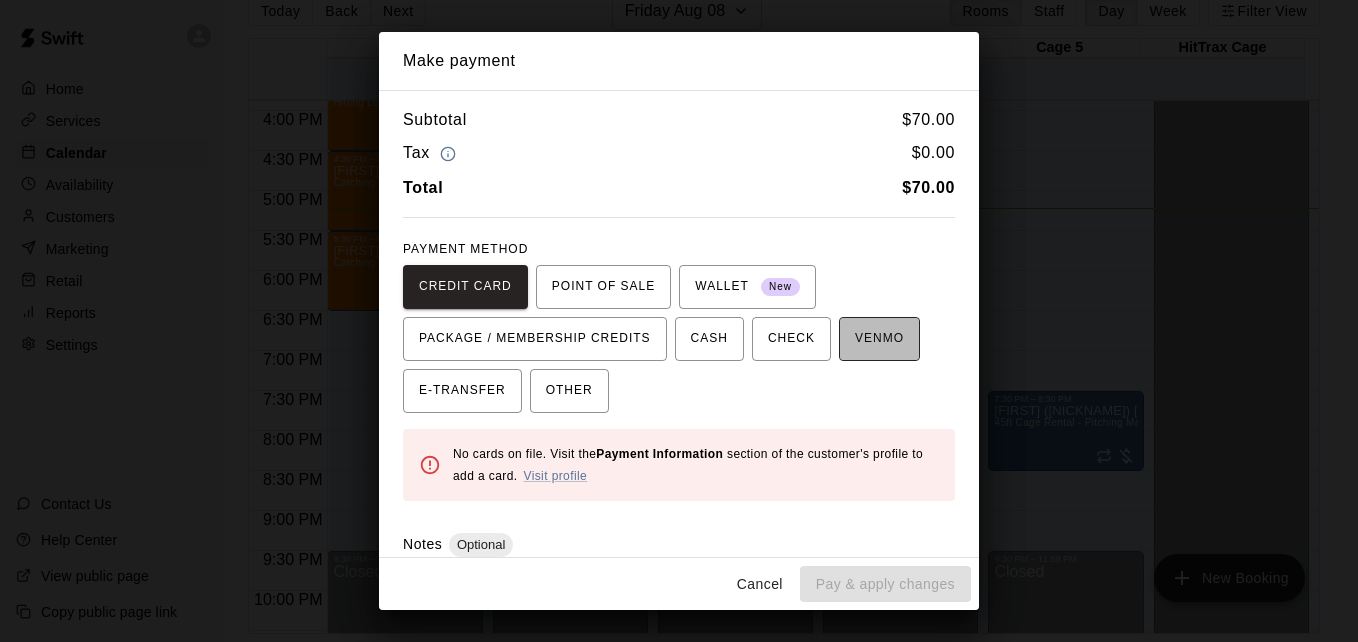 click on "VENMO" at bounding box center (879, 339) 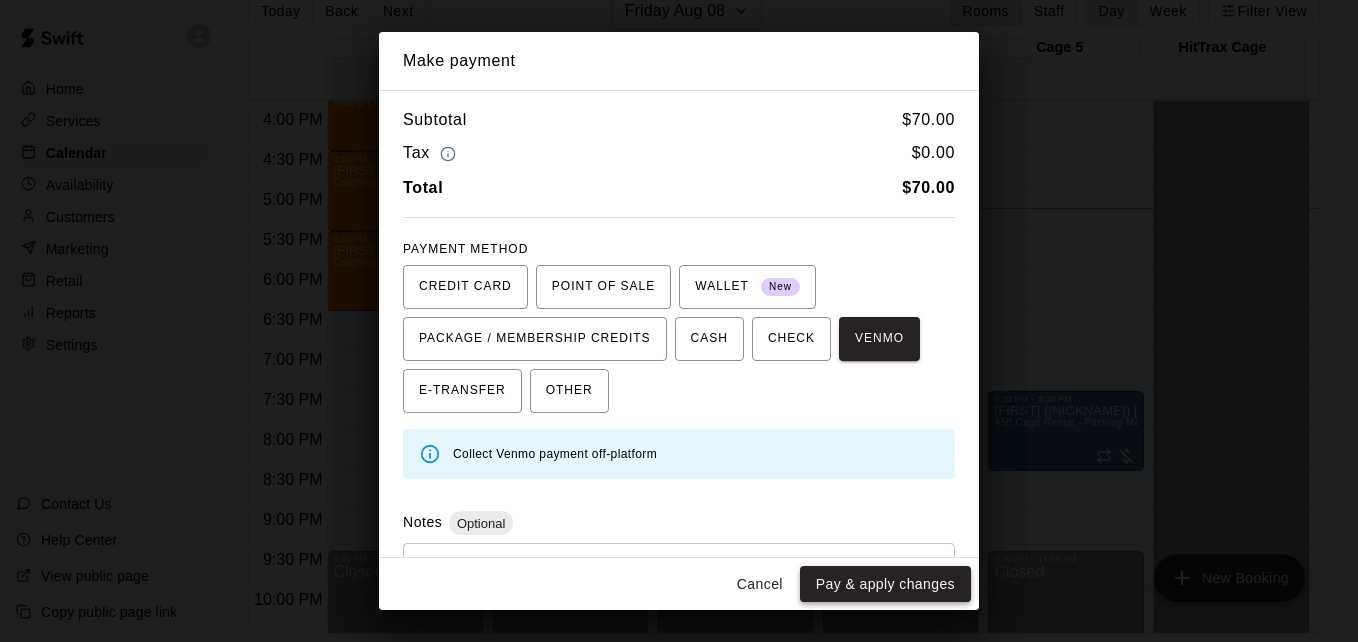 click on "Pay & apply changes" at bounding box center (885, 584) 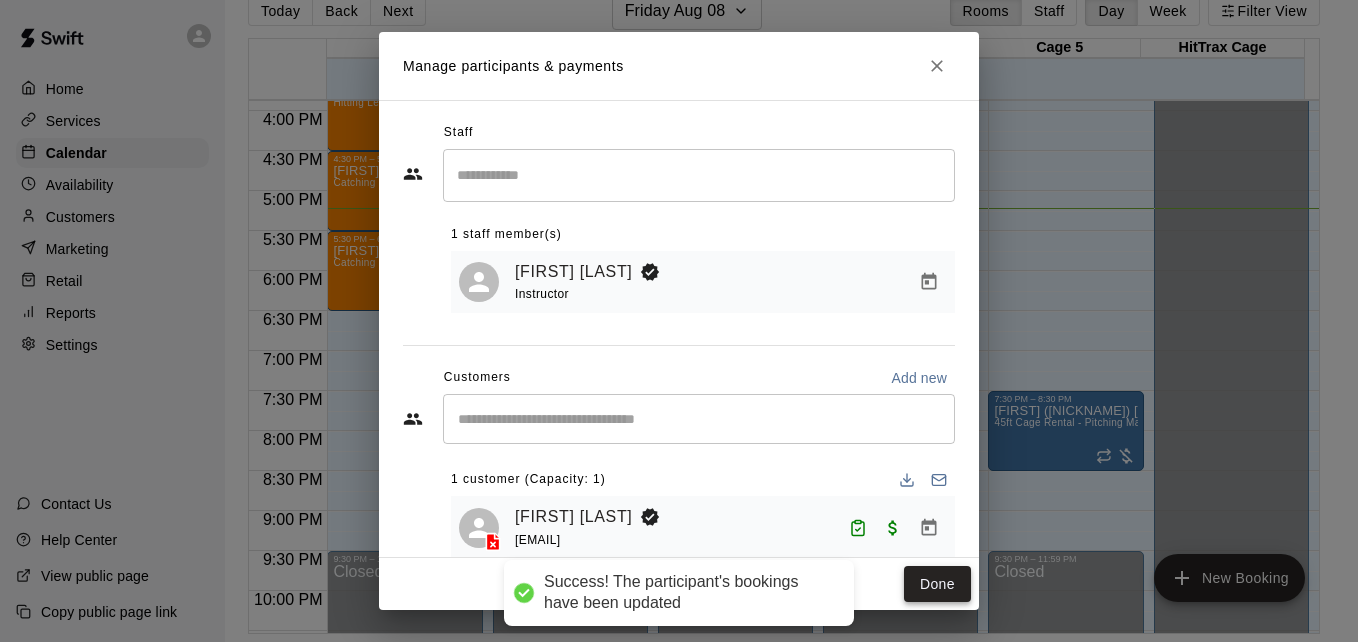 click on "Done" at bounding box center (937, 584) 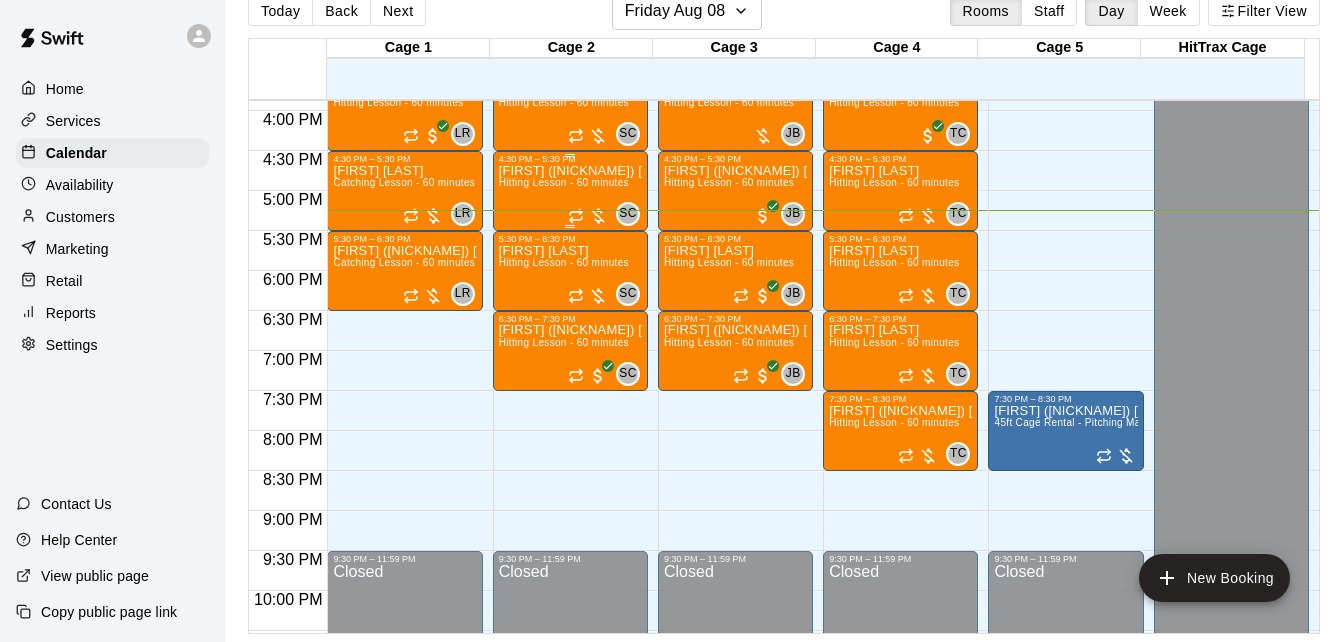 click on "Hitting Lesson - 60 minutes" at bounding box center (564, 182) 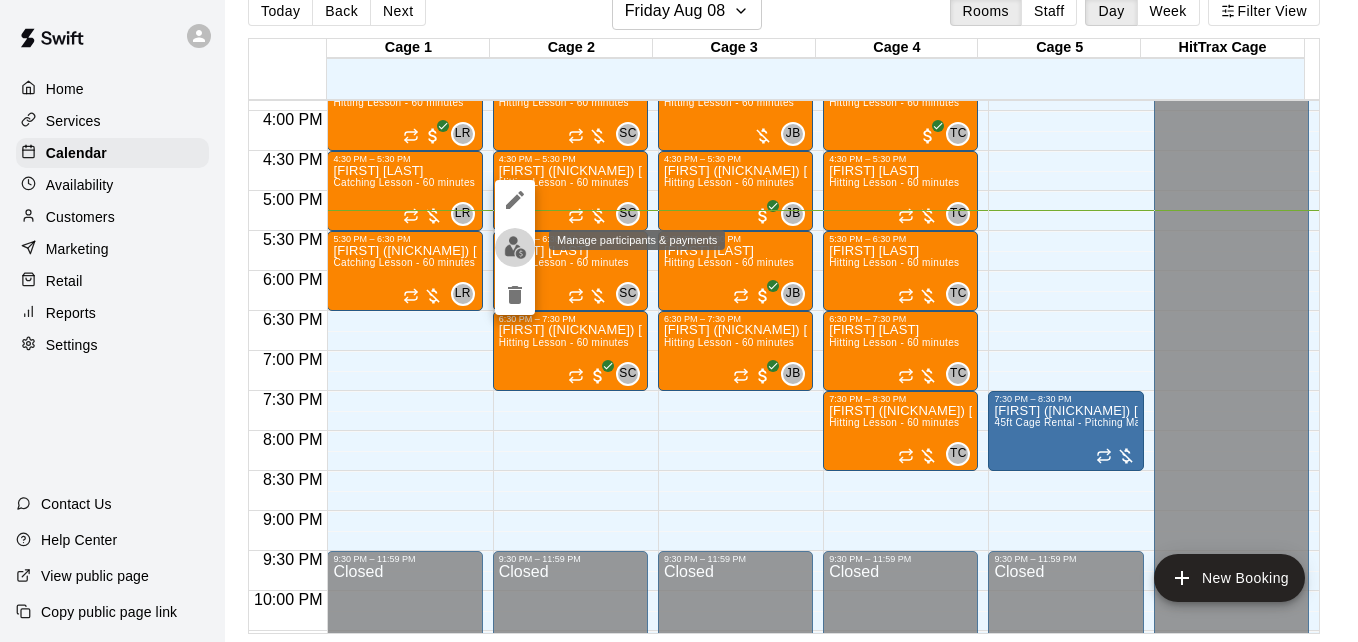 click at bounding box center [515, 247] 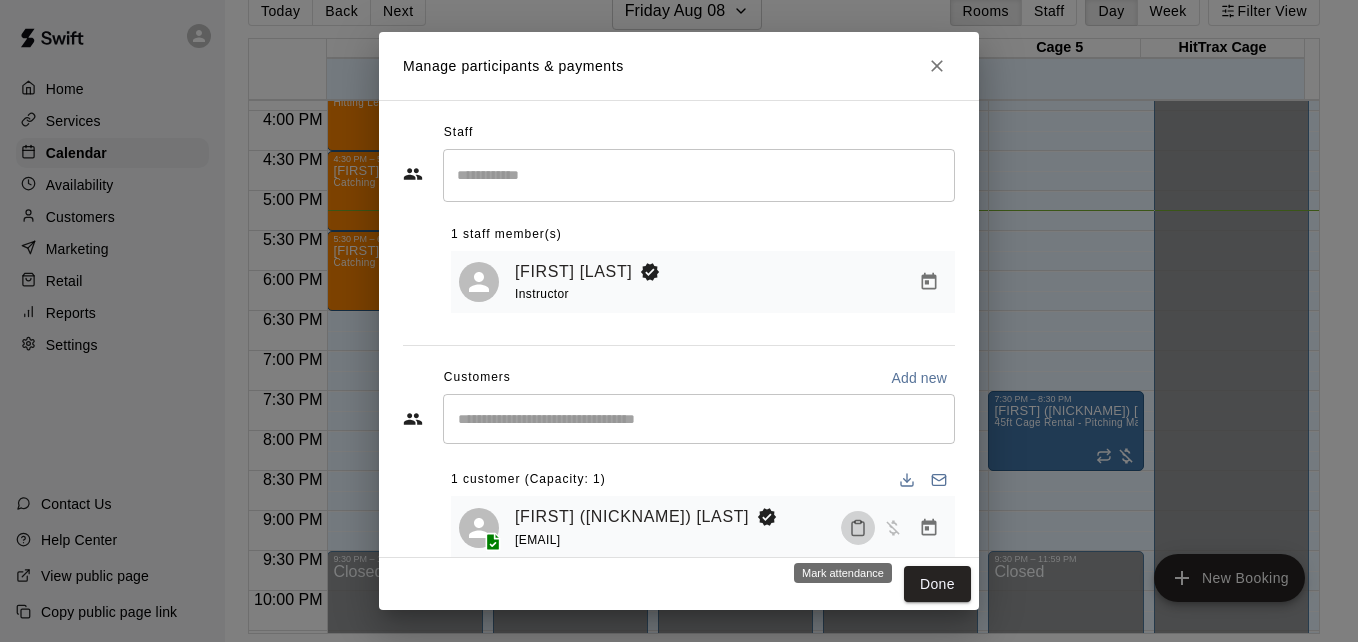 click 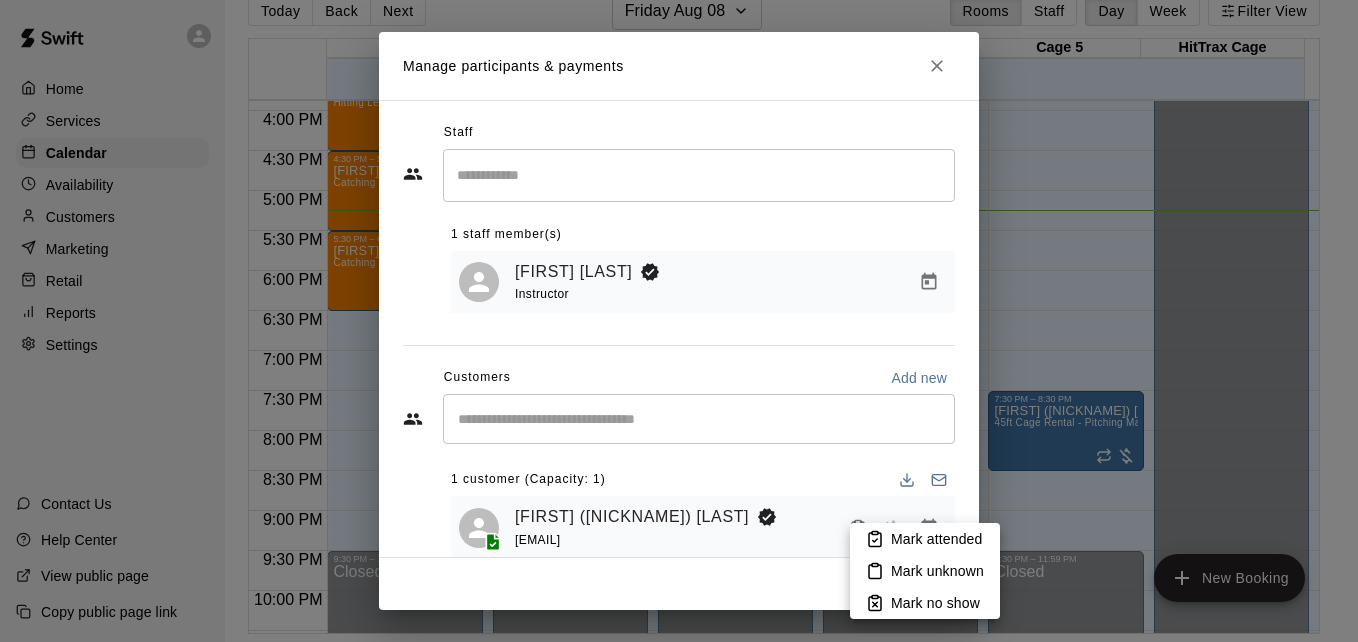click on "Mark attended" at bounding box center [936, 539] 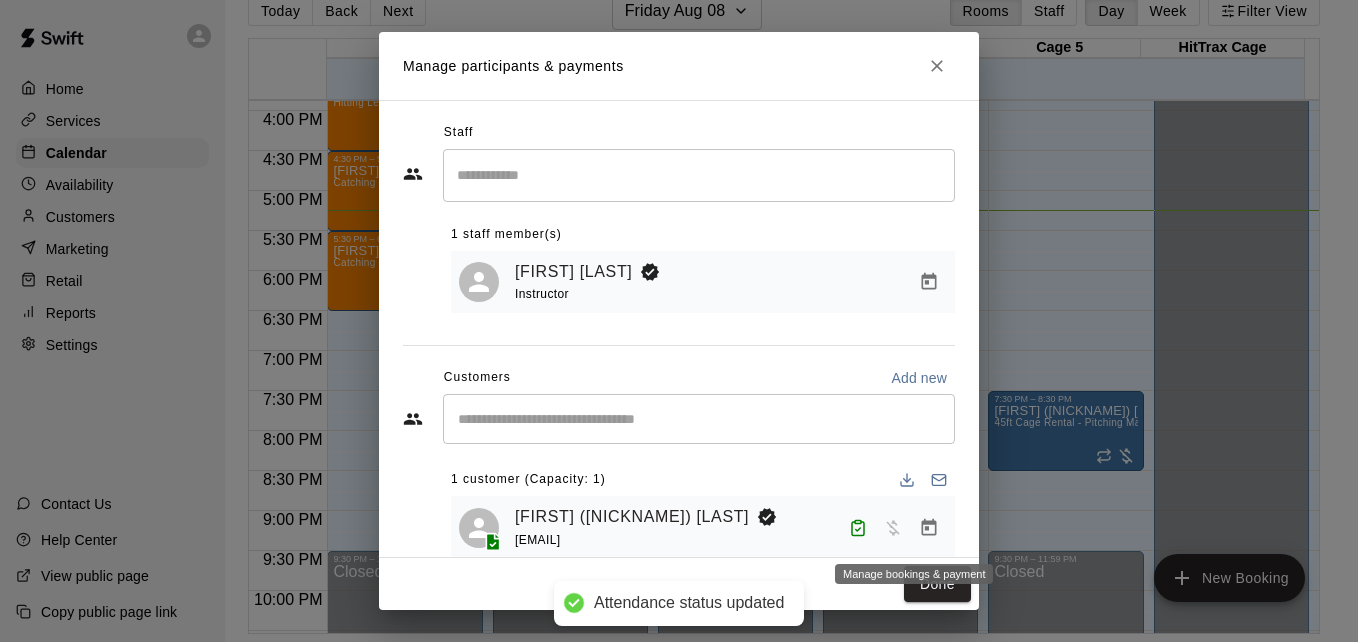 click 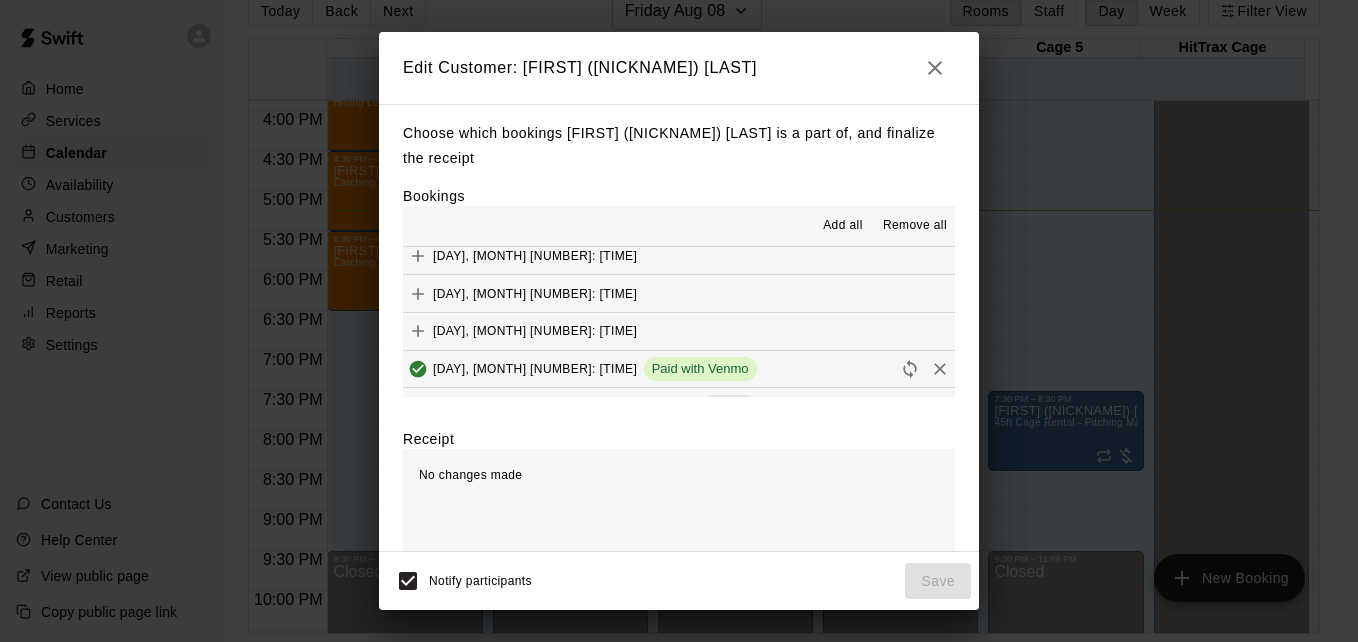 scroll, scrollTop: 200, scrollLeft: 0, axis: vertical 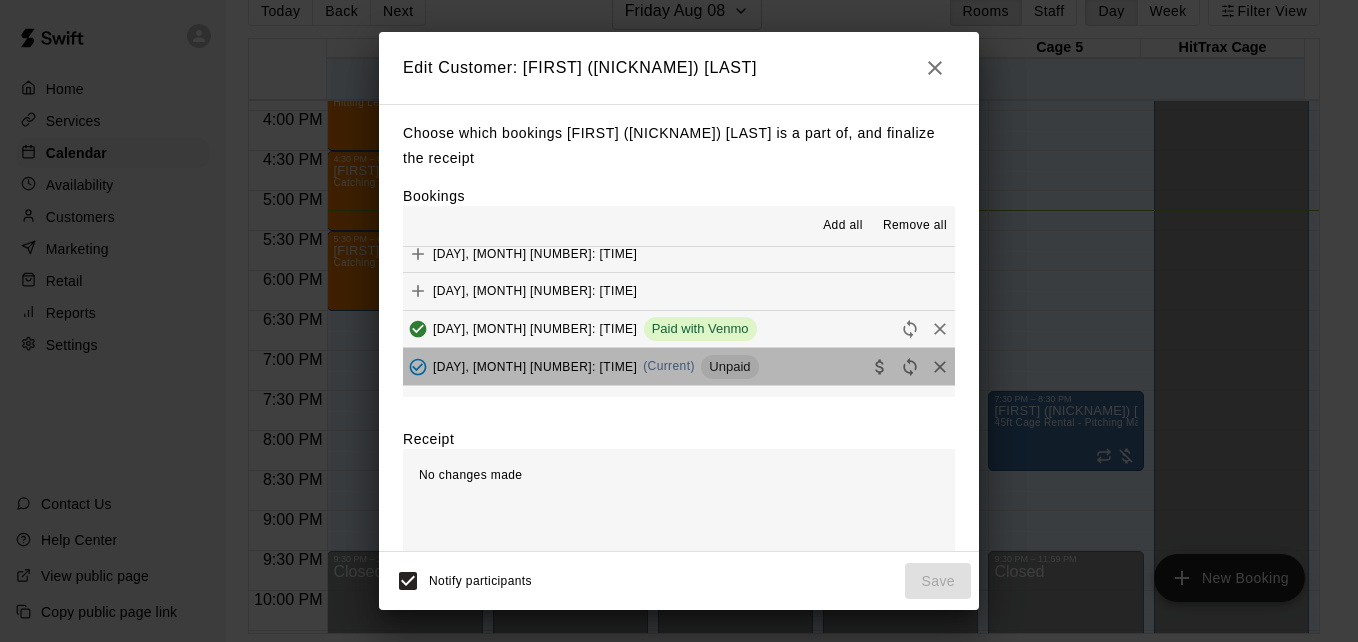 click on "[DAY], [MONTH] [NUMBER]: [TIME] (Current) Unpaid" at bounding box center [679, 366] 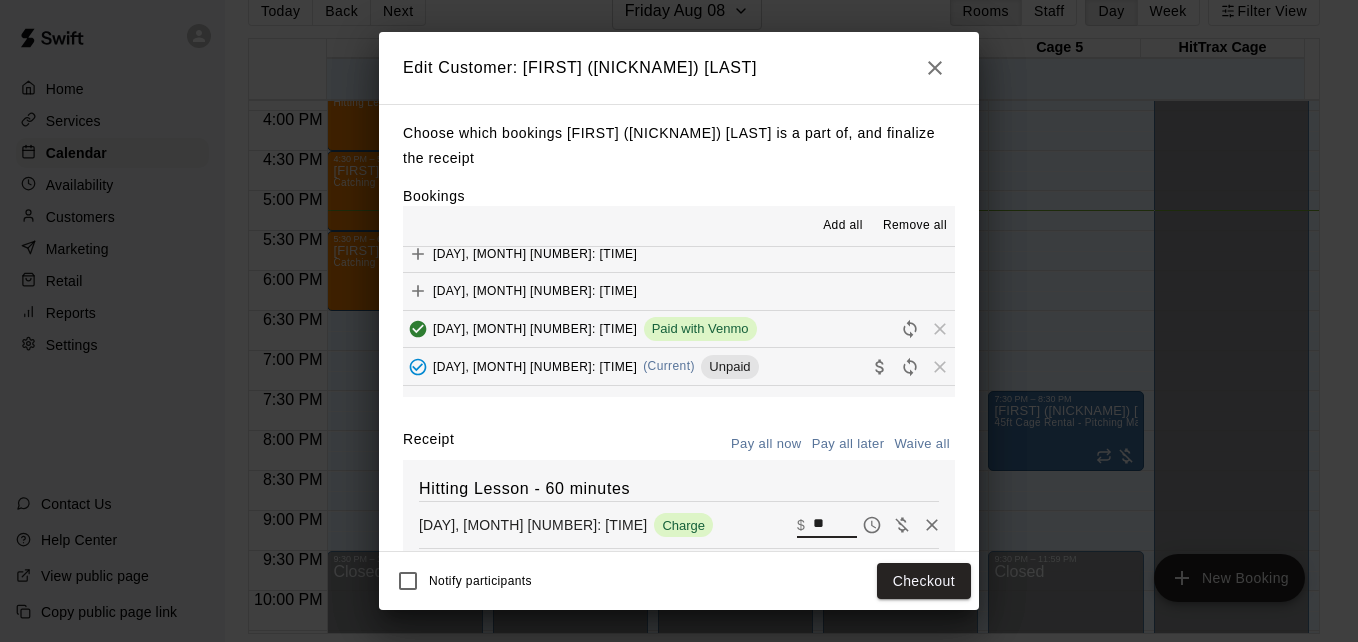 click on "**" at bounding box center [835, 525] 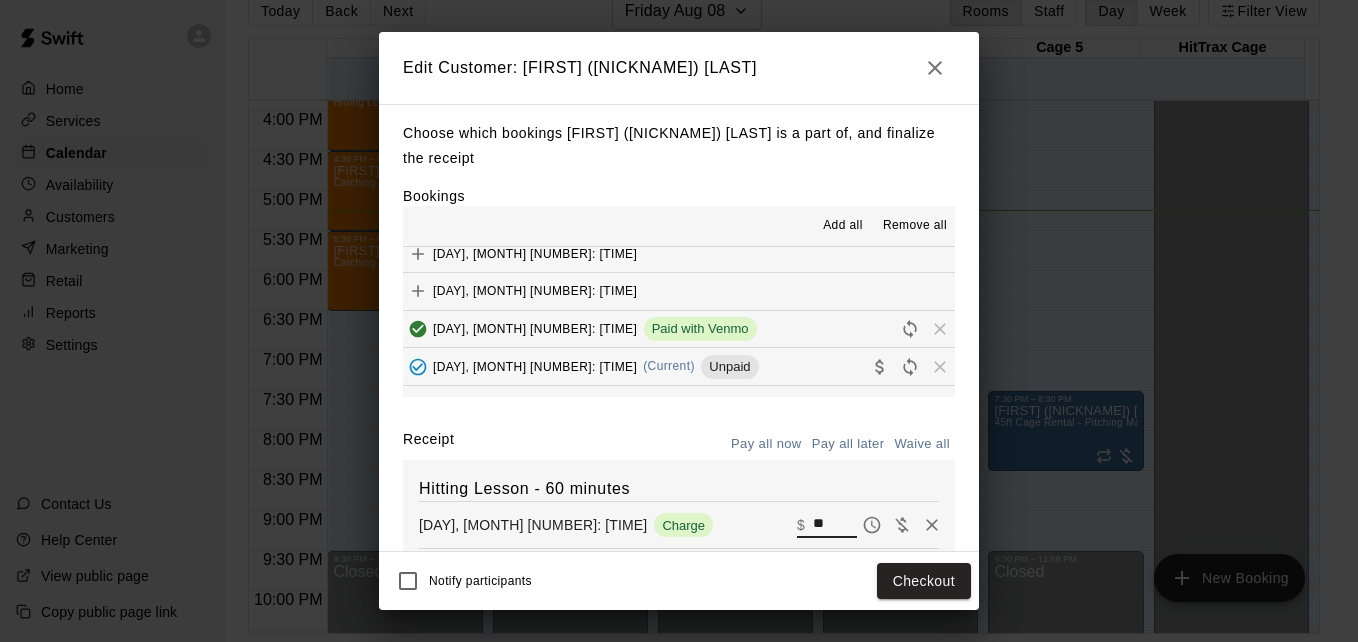 type on "*" 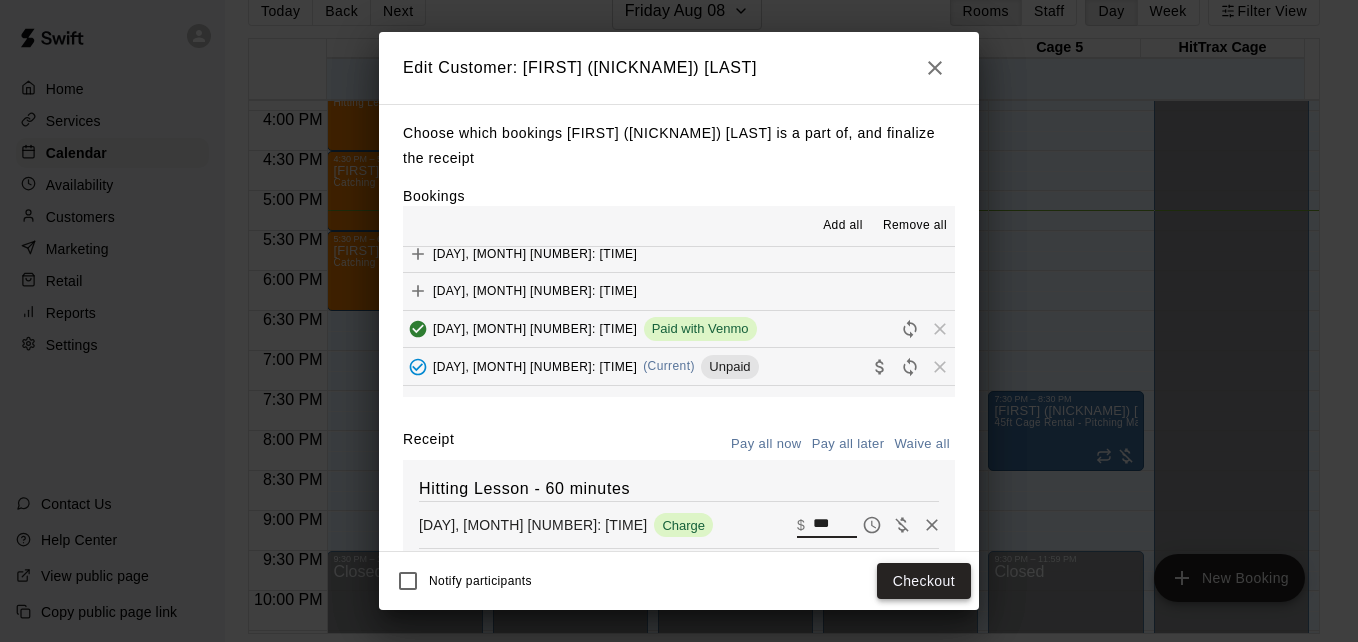 type on "***" 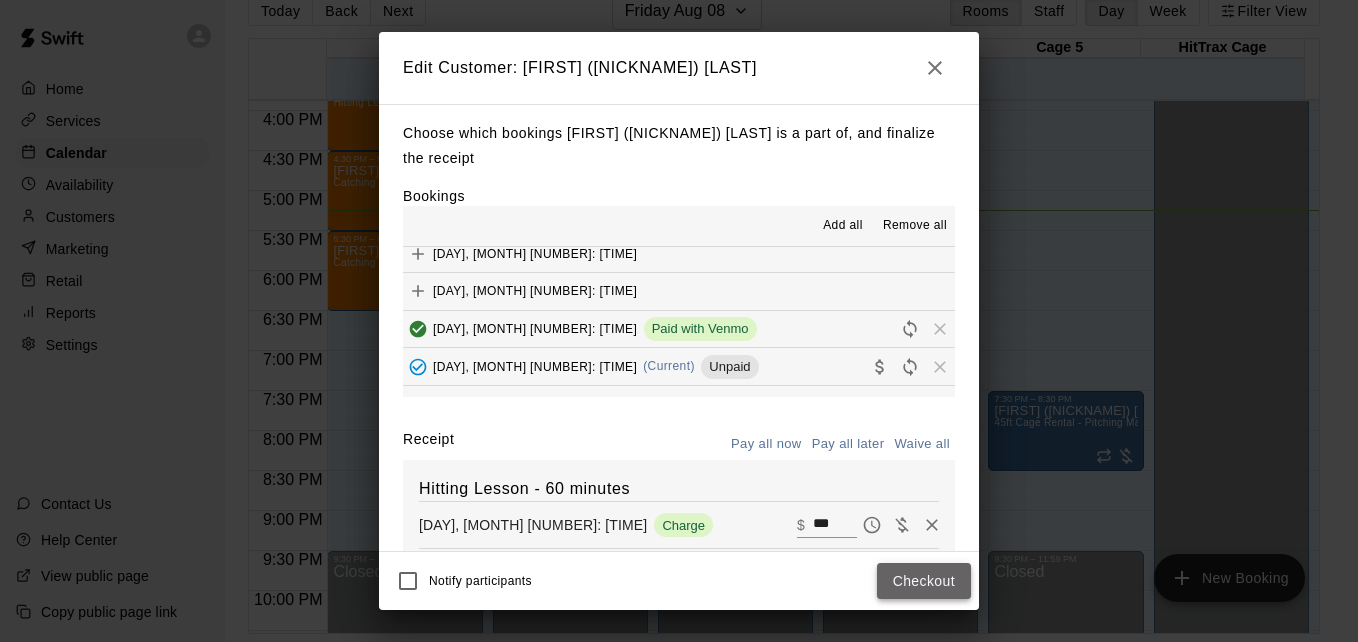 click on "Checkout" at bounding box center (924, 581) 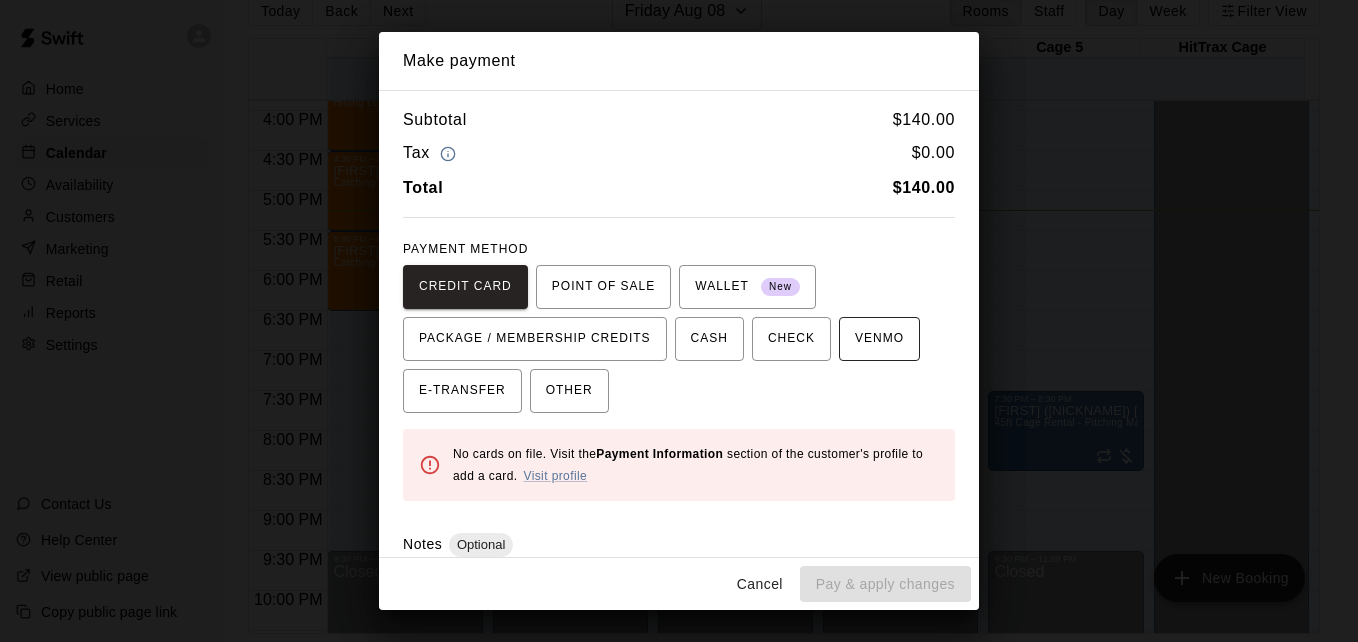 click on "VENMO" at bounding box center (879, 339) 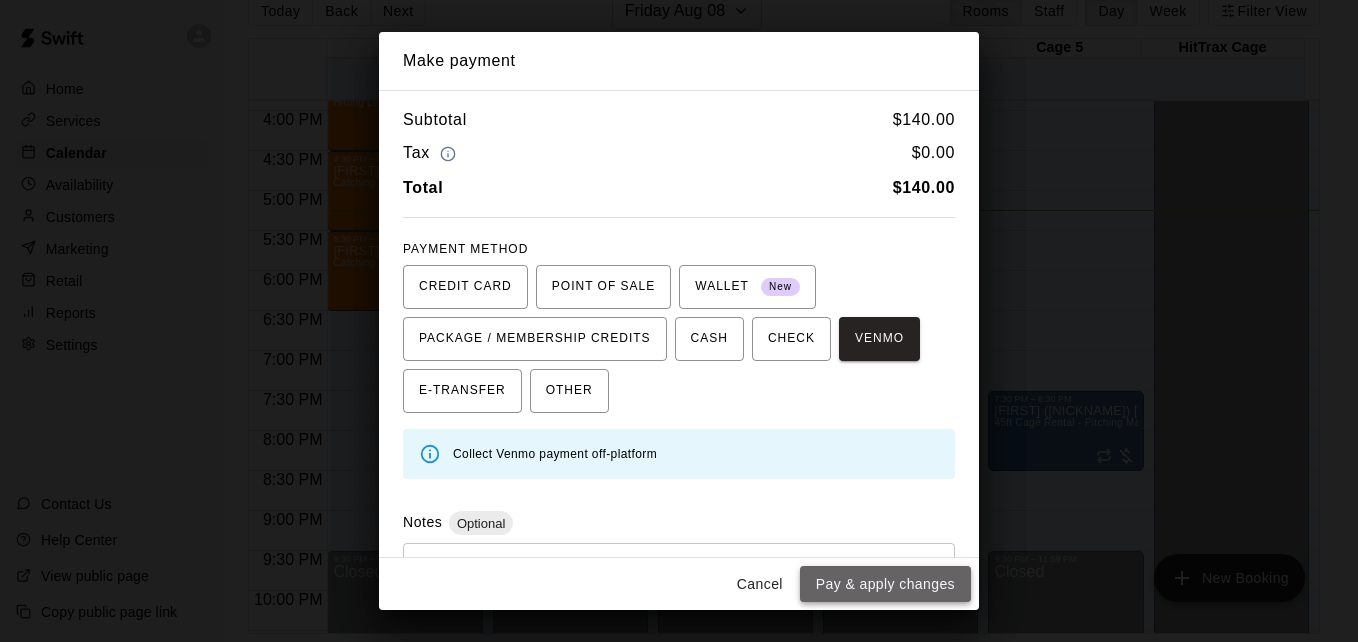 click on "Pay & apply changes" at bounding box center [885, 584] 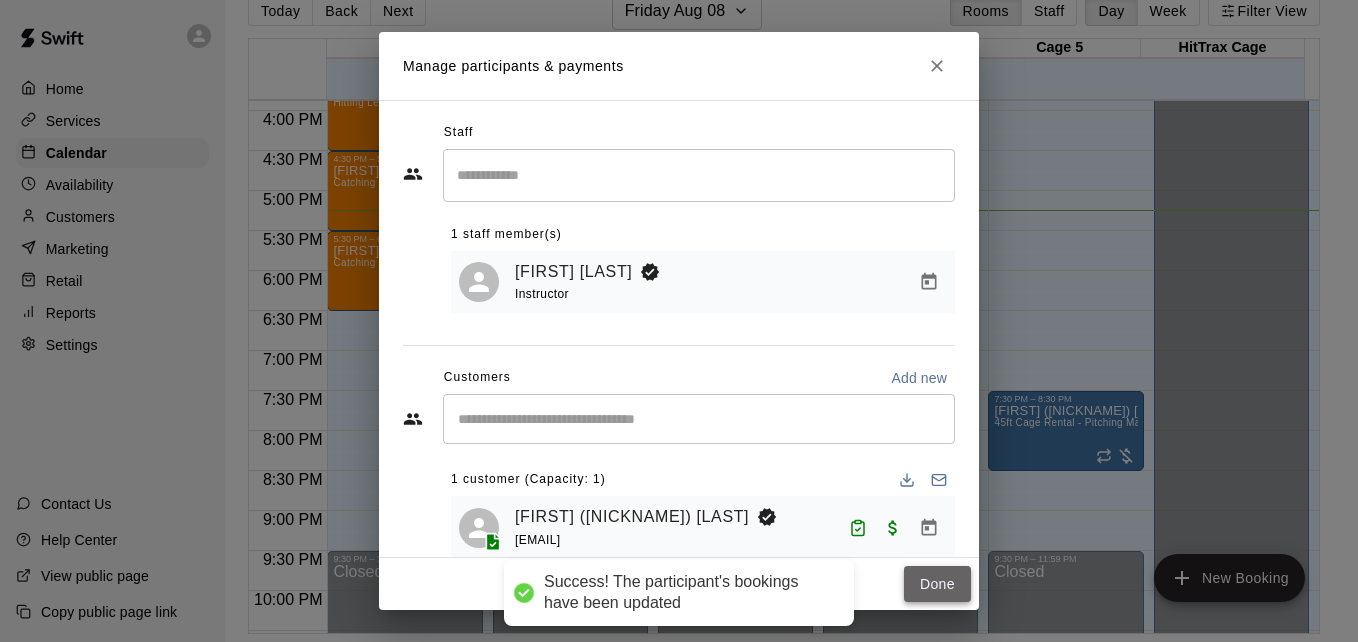 click on "Done" at bounding box center (937, 584) 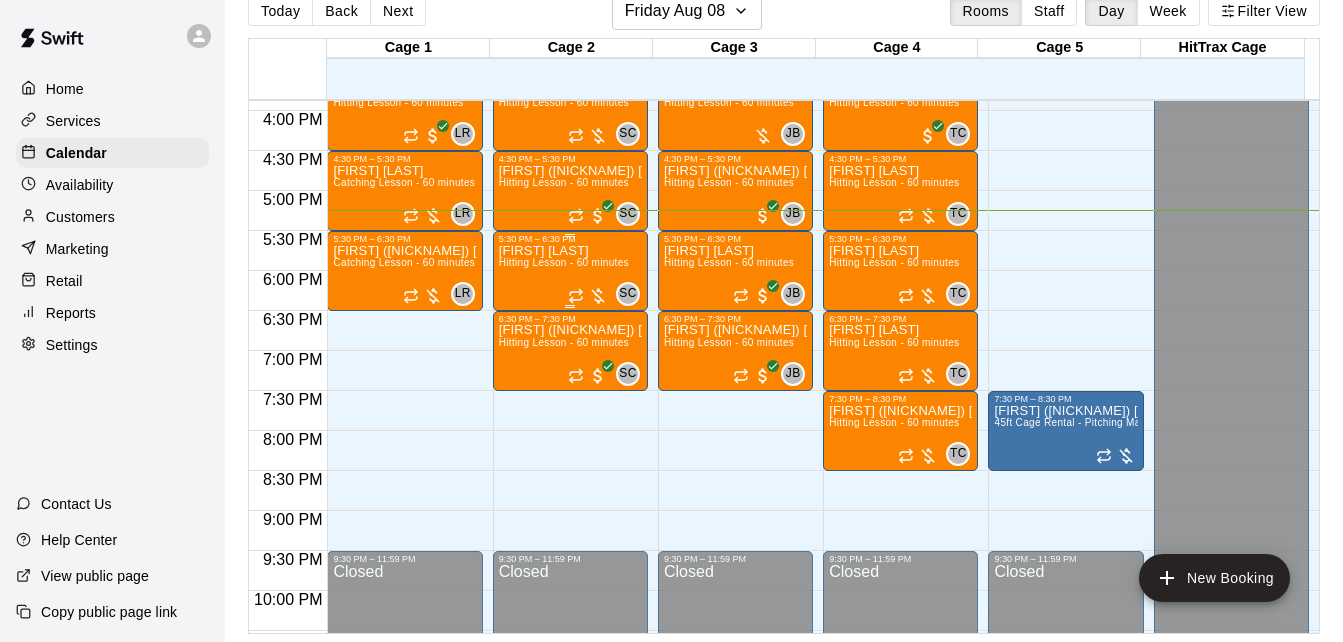 click on "Hitting Lesson - 60 minutes" at bounding box center [564, 262] 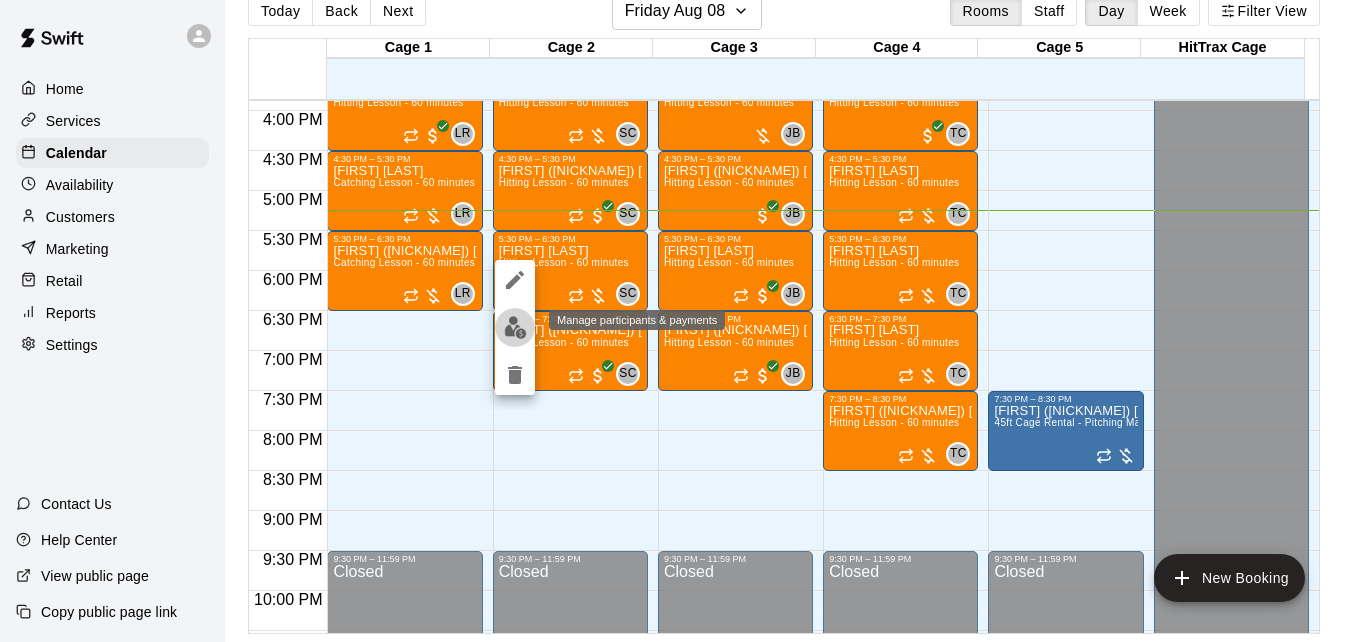 click at bounding box center [515, 327] 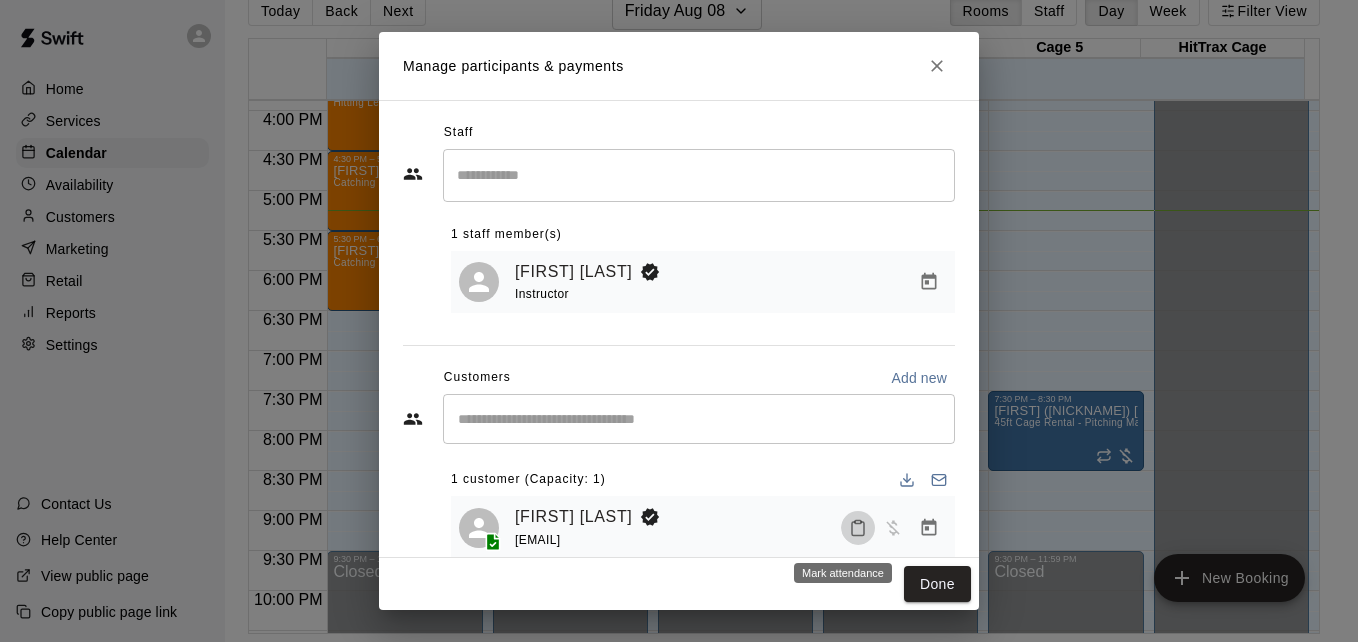 click 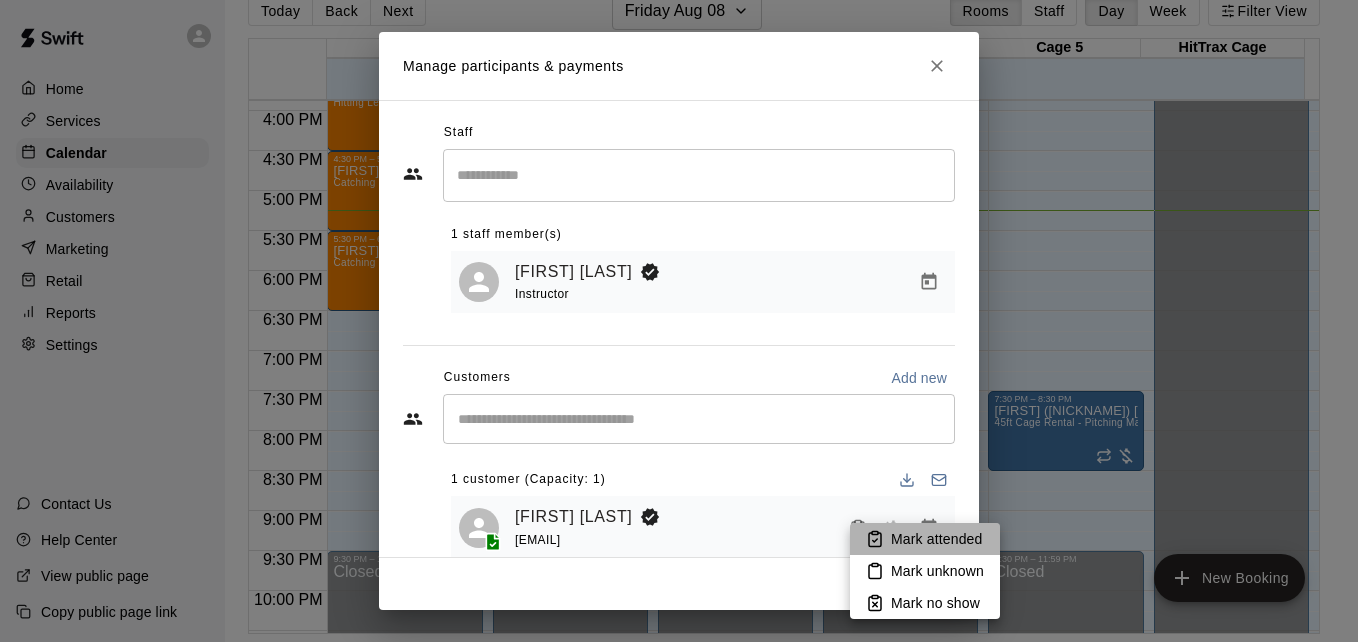 click on "Mark attended" at bounding box center (936, 539) 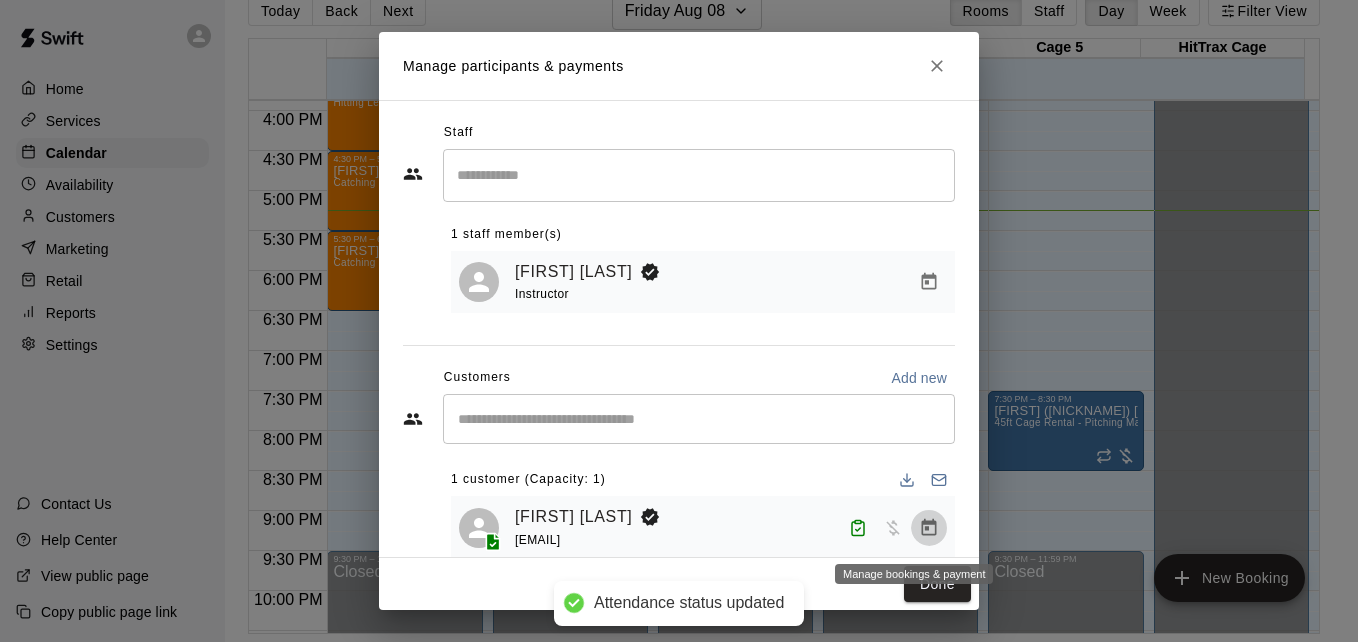 click 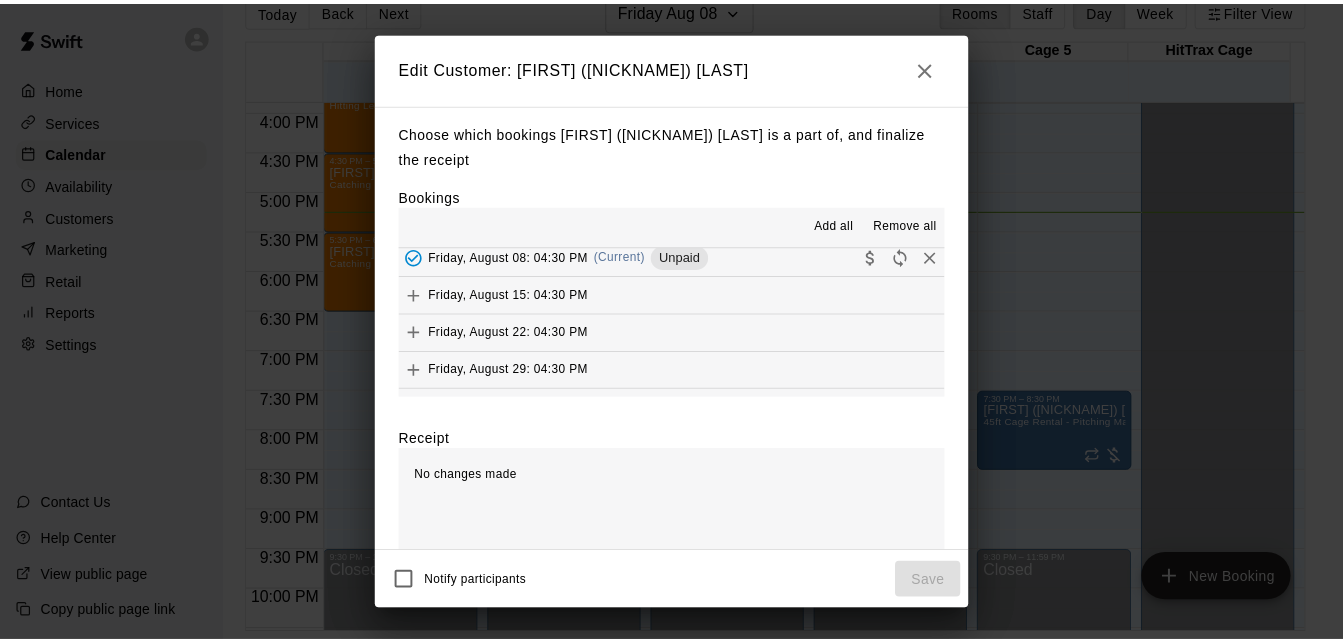 scroll, scrollTop: 280, scrollLeft: 0, axis: vertical 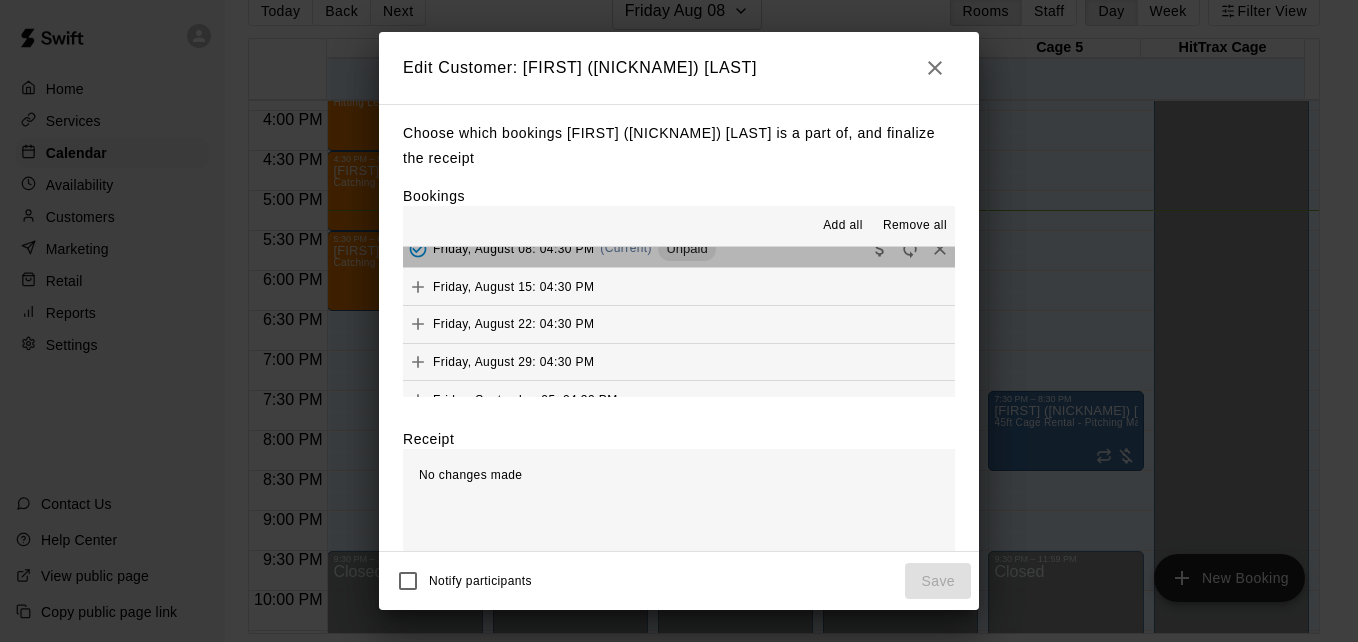 click on "Friday, August 08: 04:30 PM (Current) Unpaid" at bounding box center (679, 249) 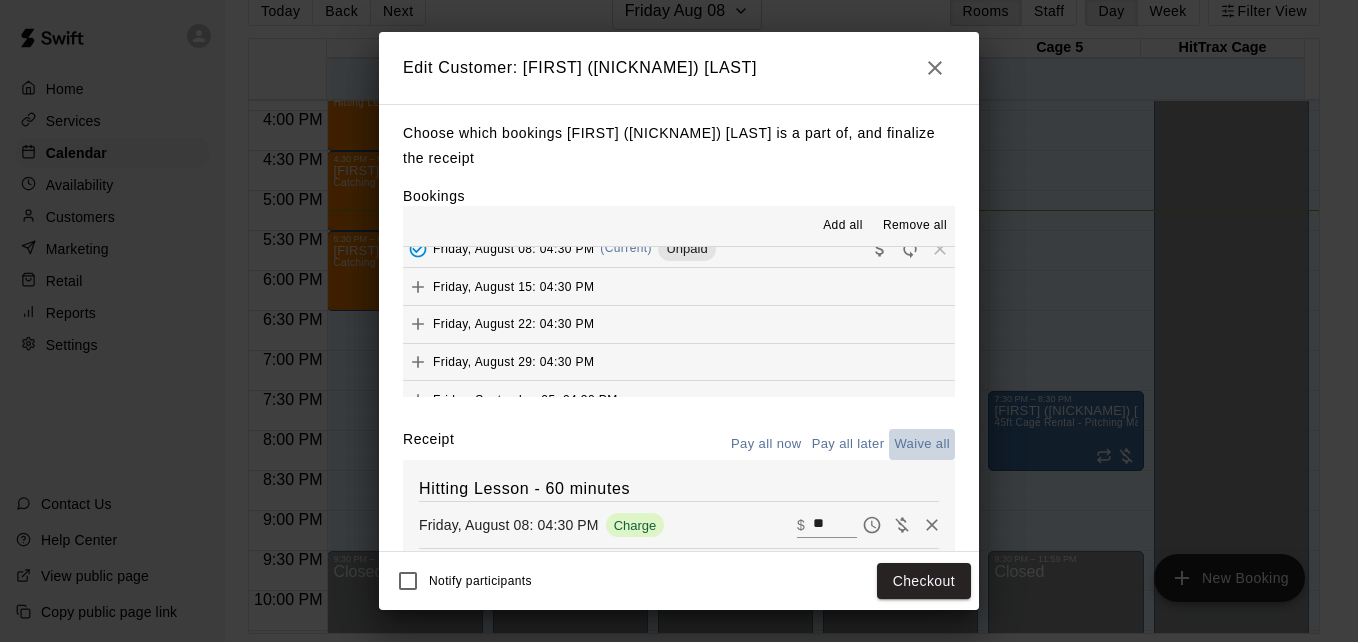 click on "Waive all" at bounding box center (922, 444) 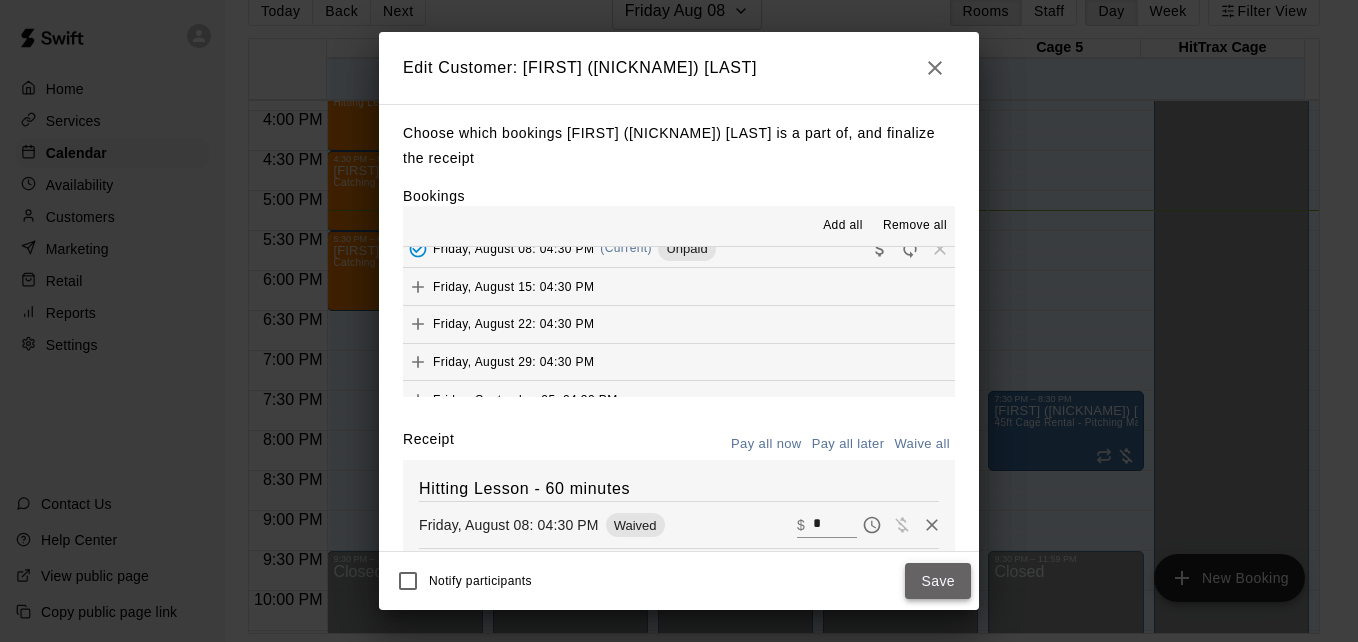 click on "Save" at bounding box center [938, 581] 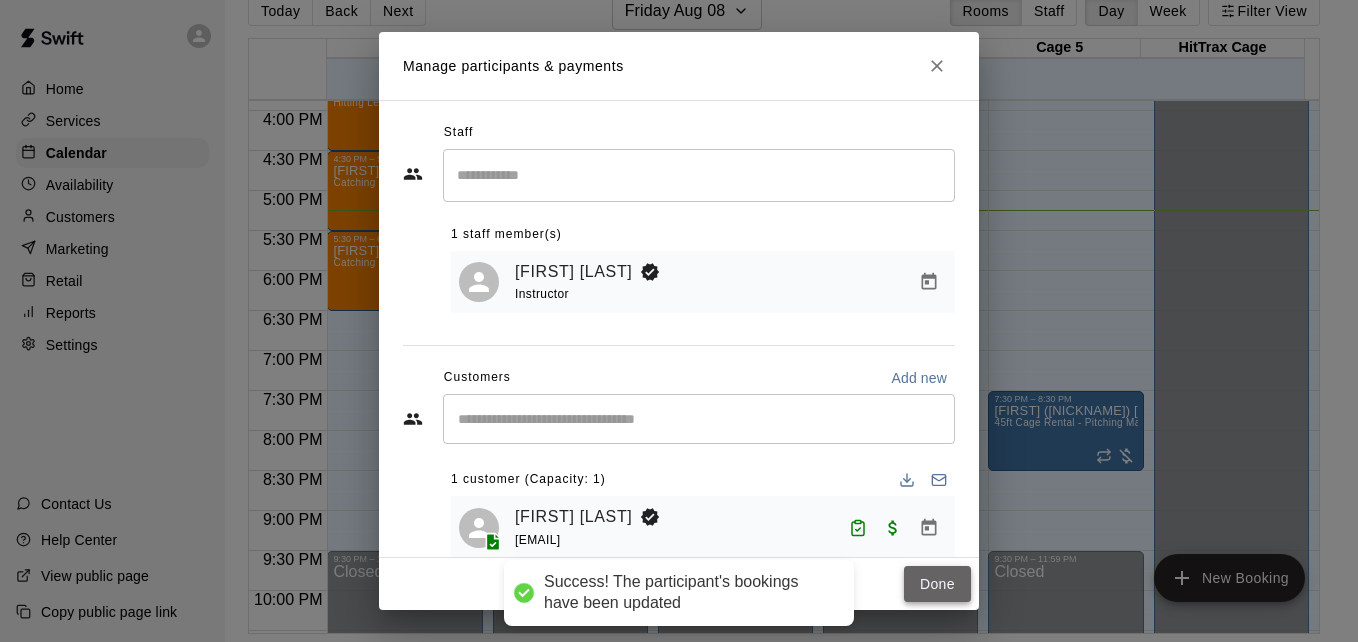 click on "Done" at bounding box center [937, 584] 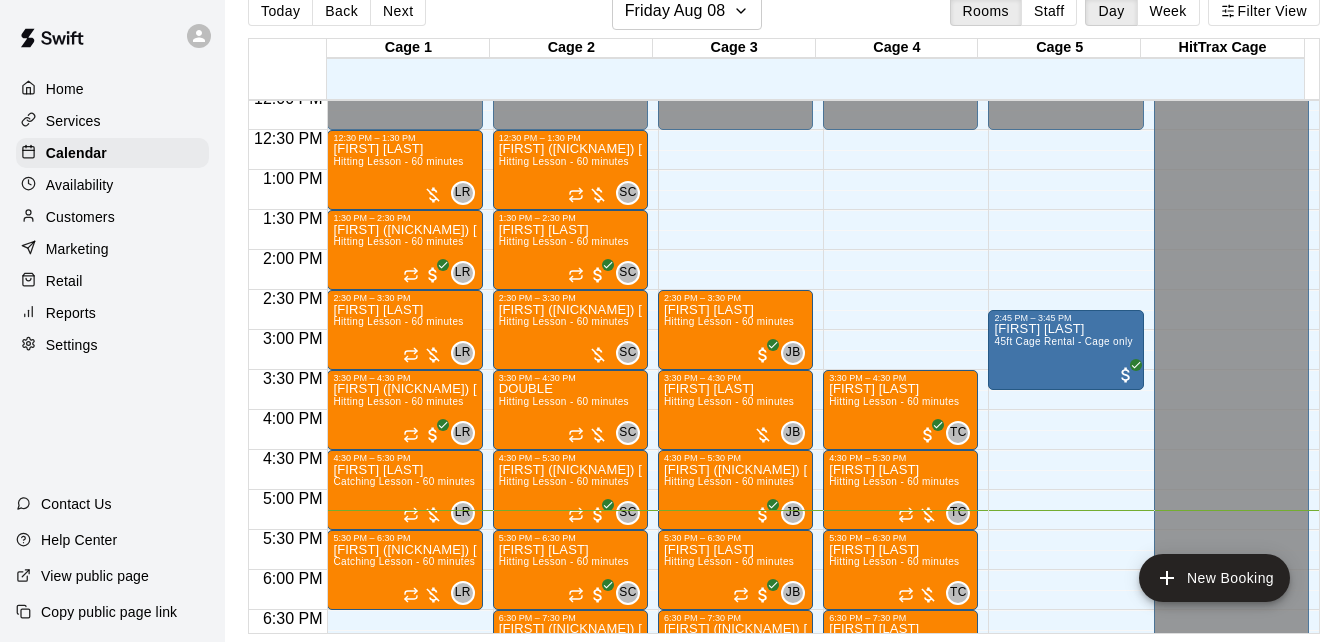 scroll, scrollTop: 963, scrollLeft: 0, axis: vertical 